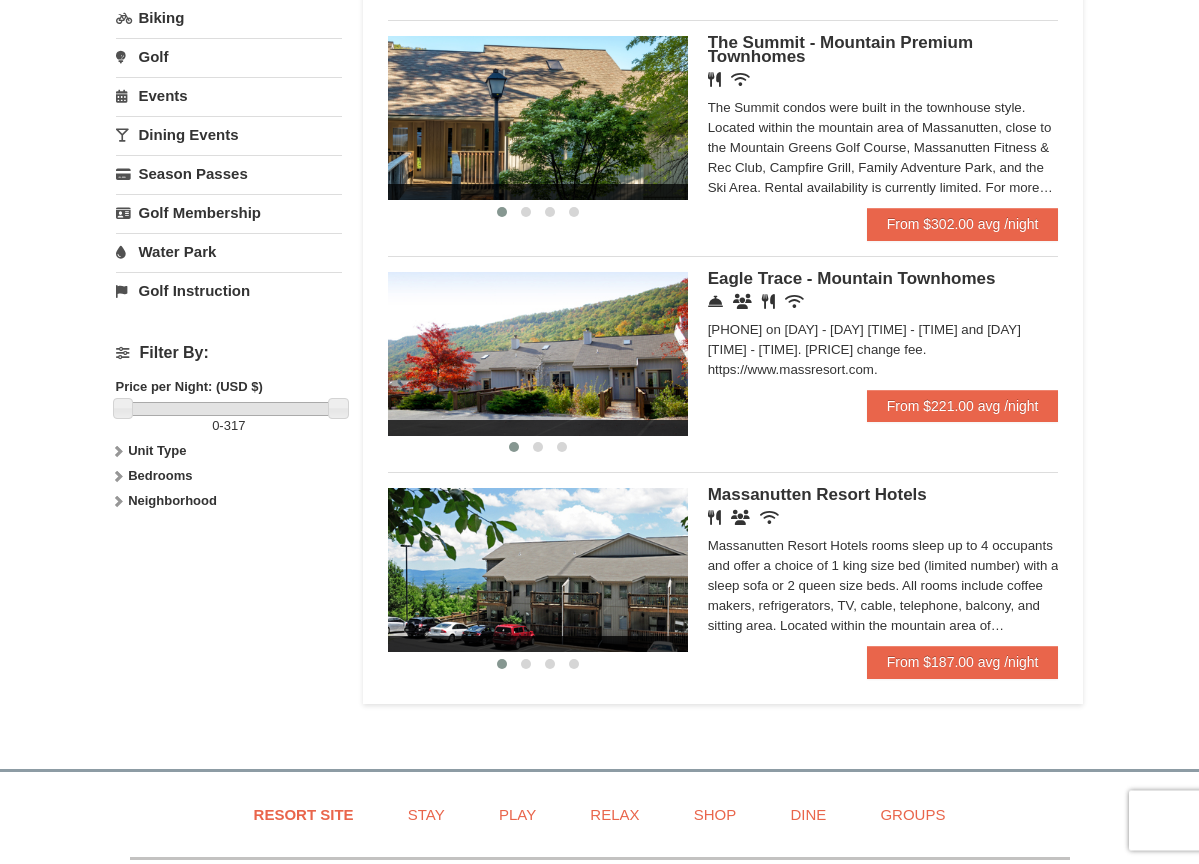 scroll, scrollTop: 714, scrollLeft: 0, axis: vertical 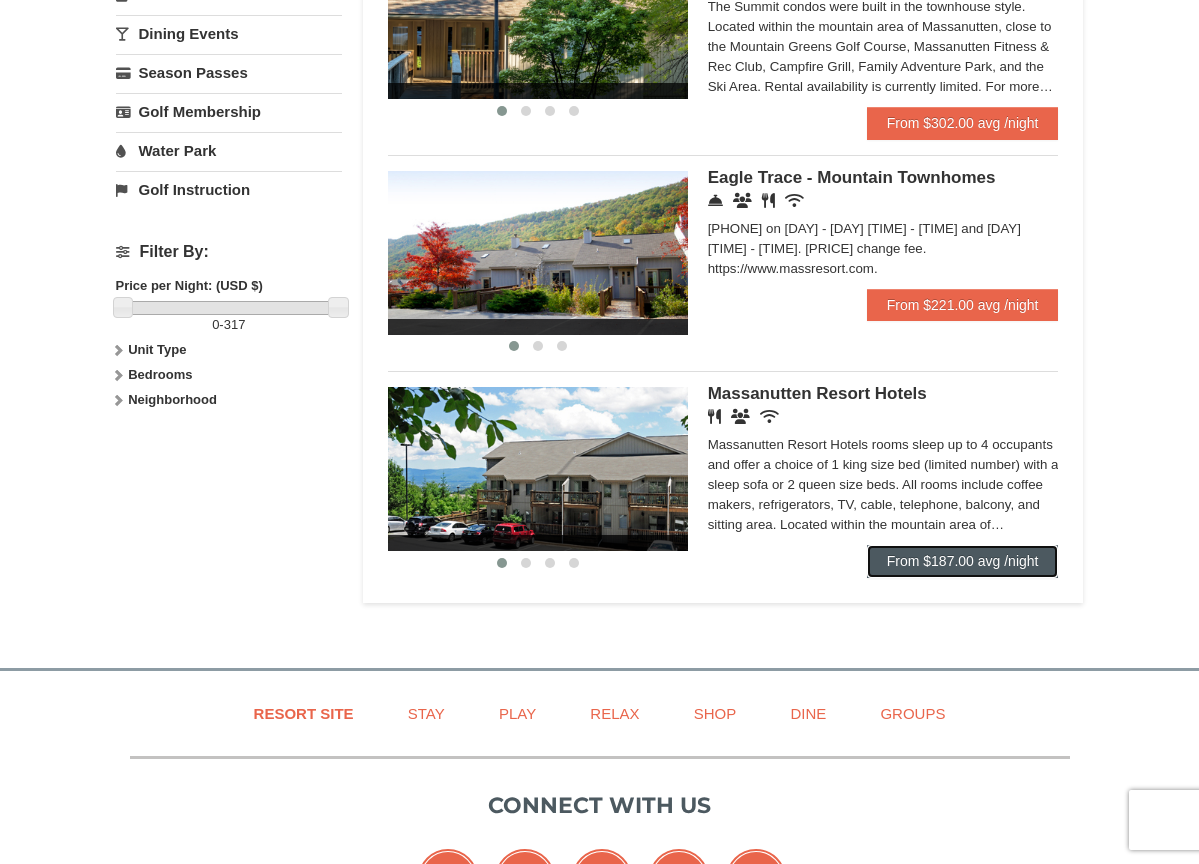 click on "From $187.00 avg /night" at bounding box center [963, 561] 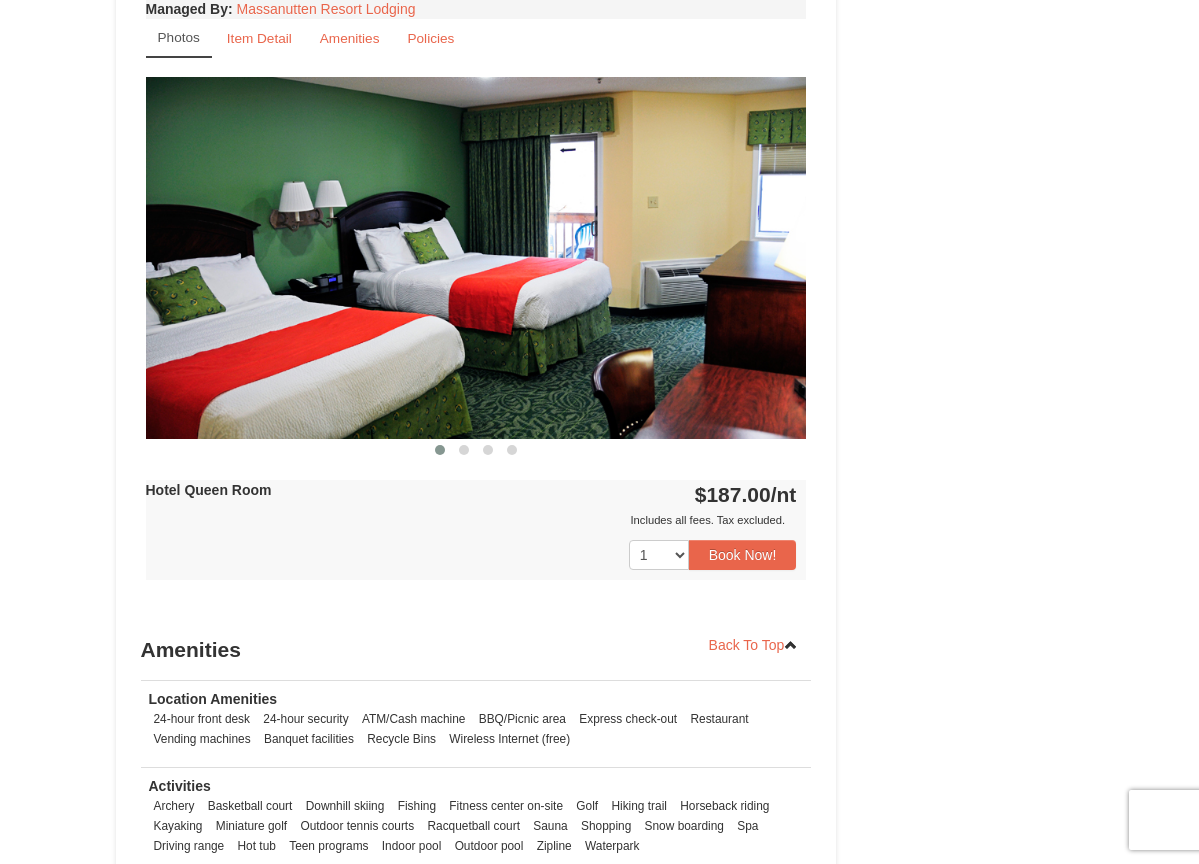 scroll, scrollTop: 1020, scrollLeft: 0, axis: vertical 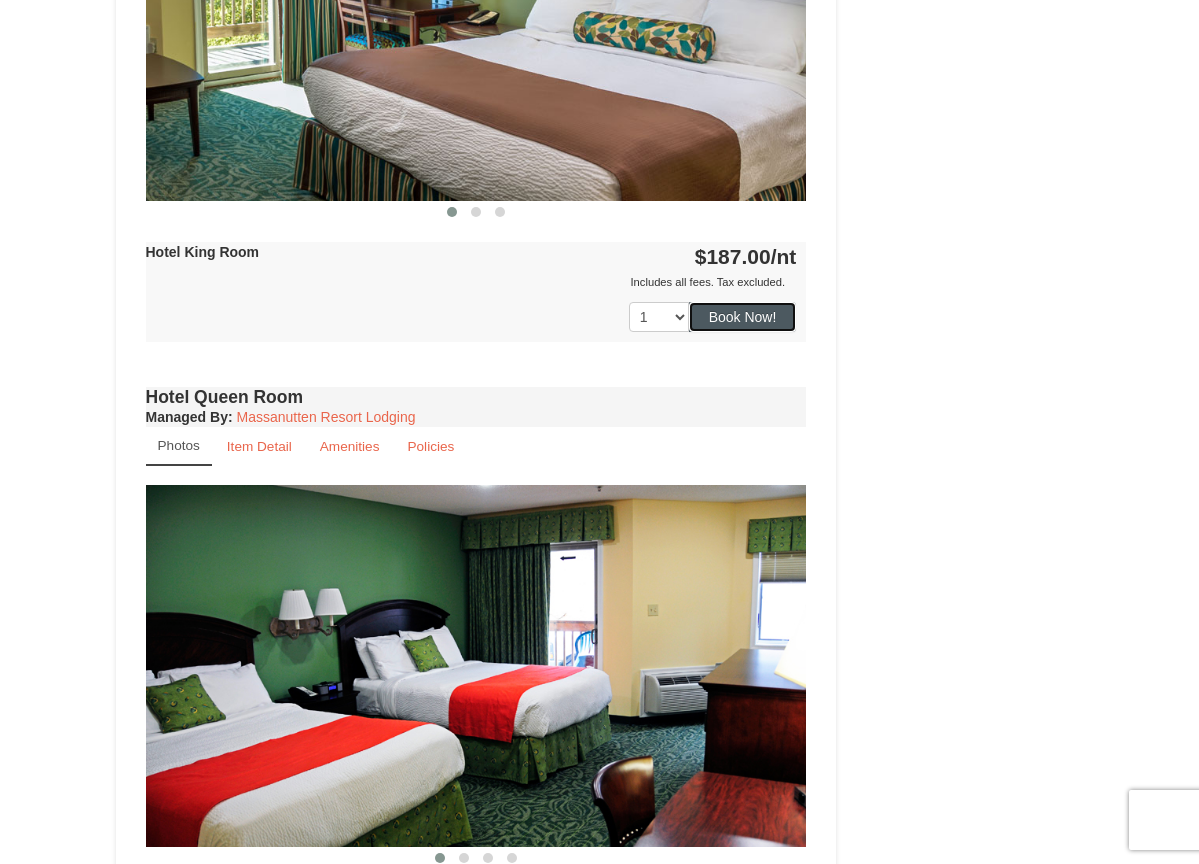 click on "Book Now!" at bounding box center [743, 317] 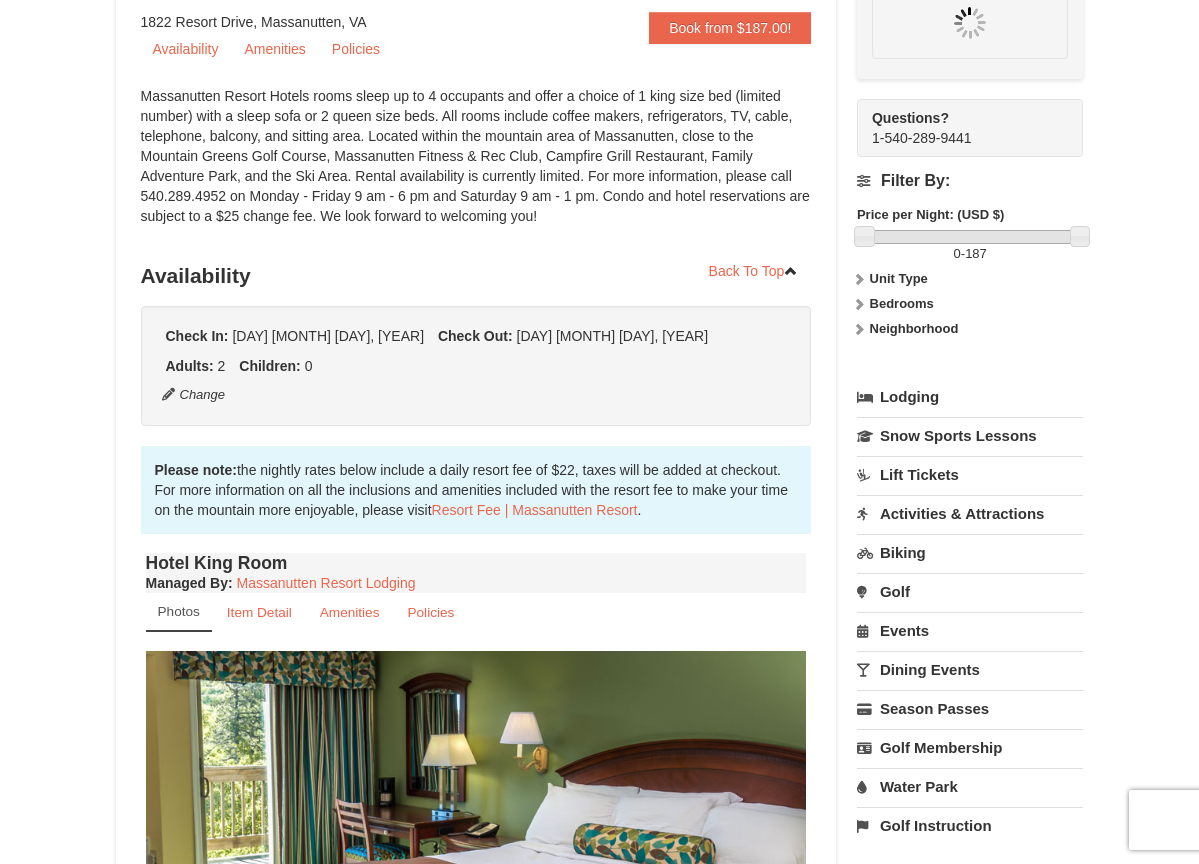 scroll, scrollTop: 195, scrollLeft: 0, axis: vertical 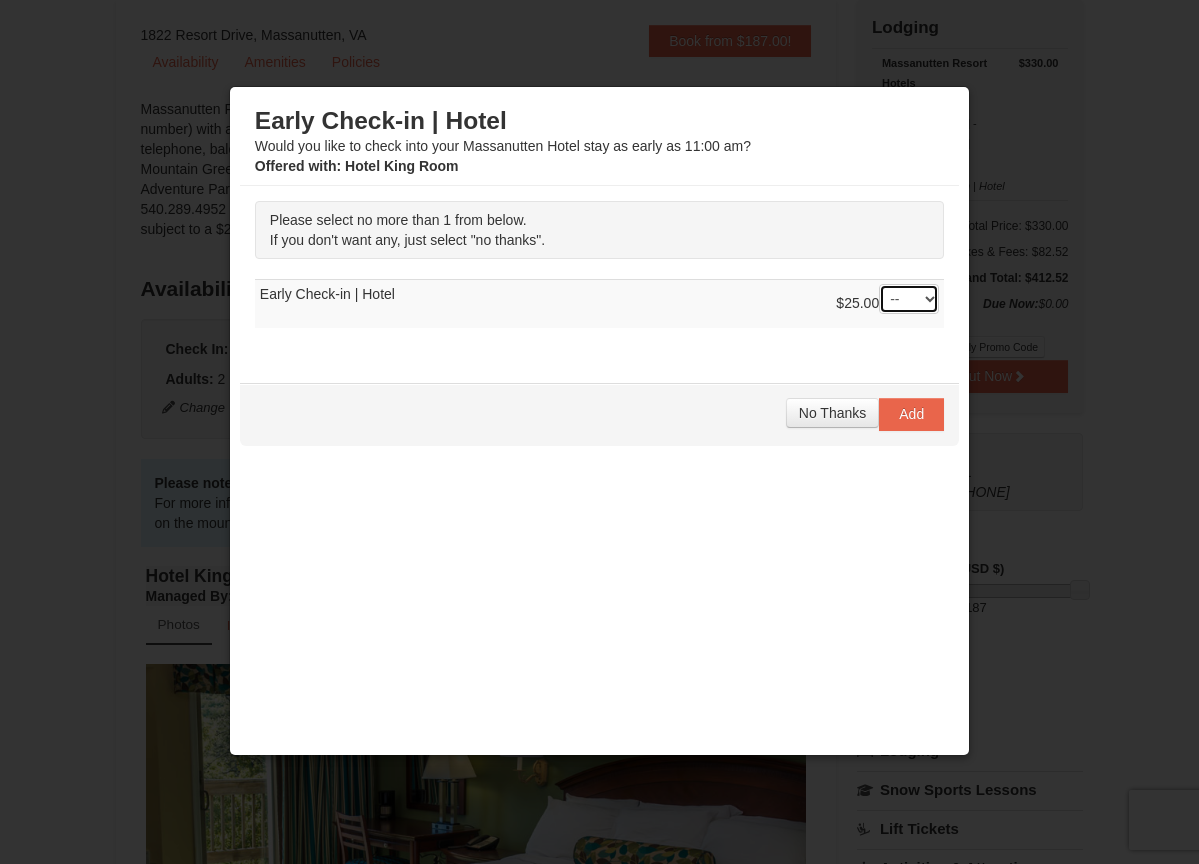 click on "--
01" at bounding box center (909, 299) 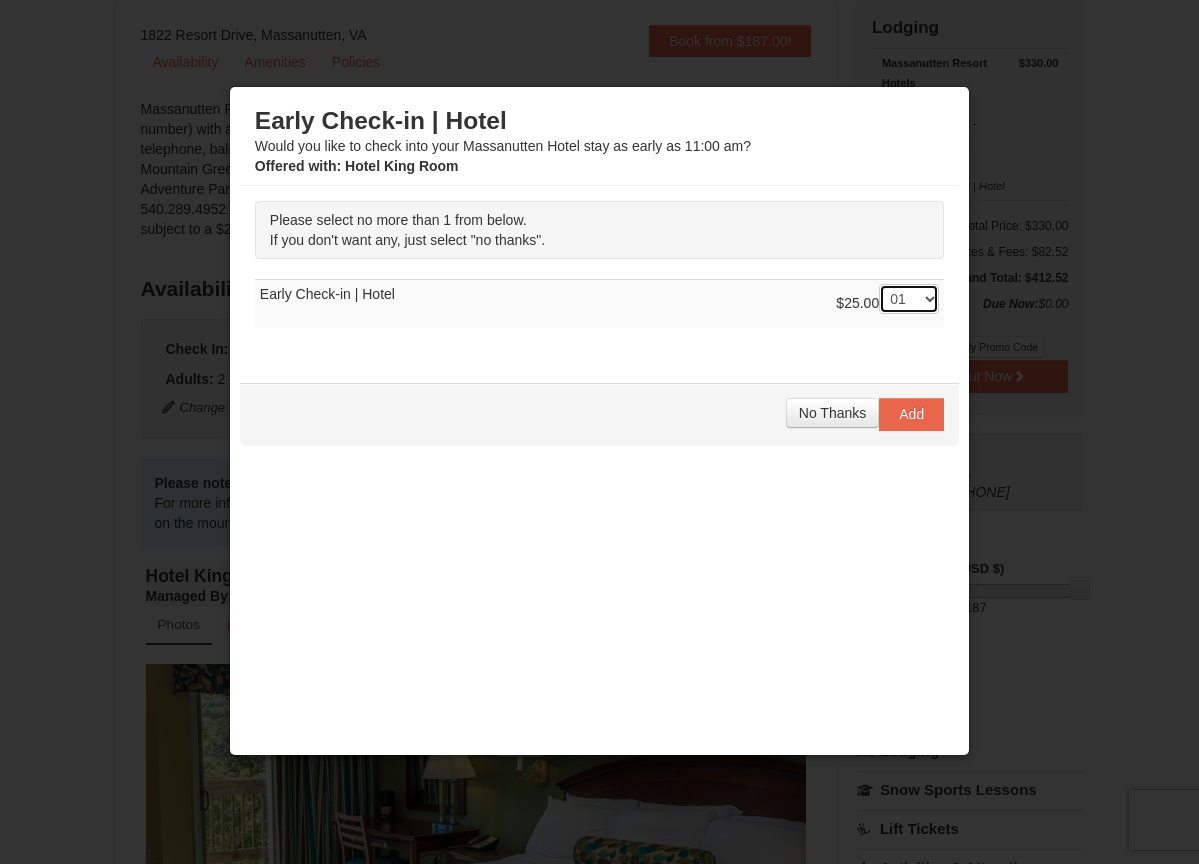 click on "01" at bounding box center [0, 0] 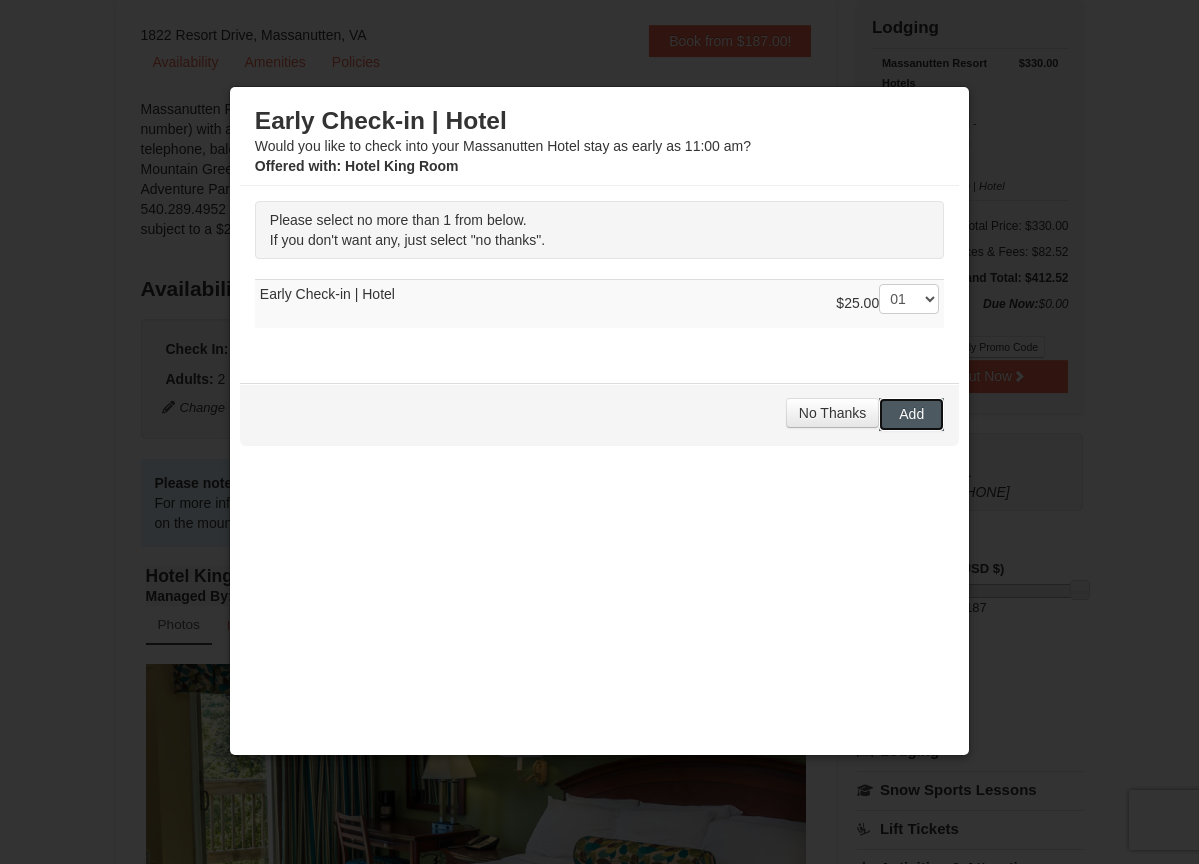 click on "Add" at bounding box center (911, 414) 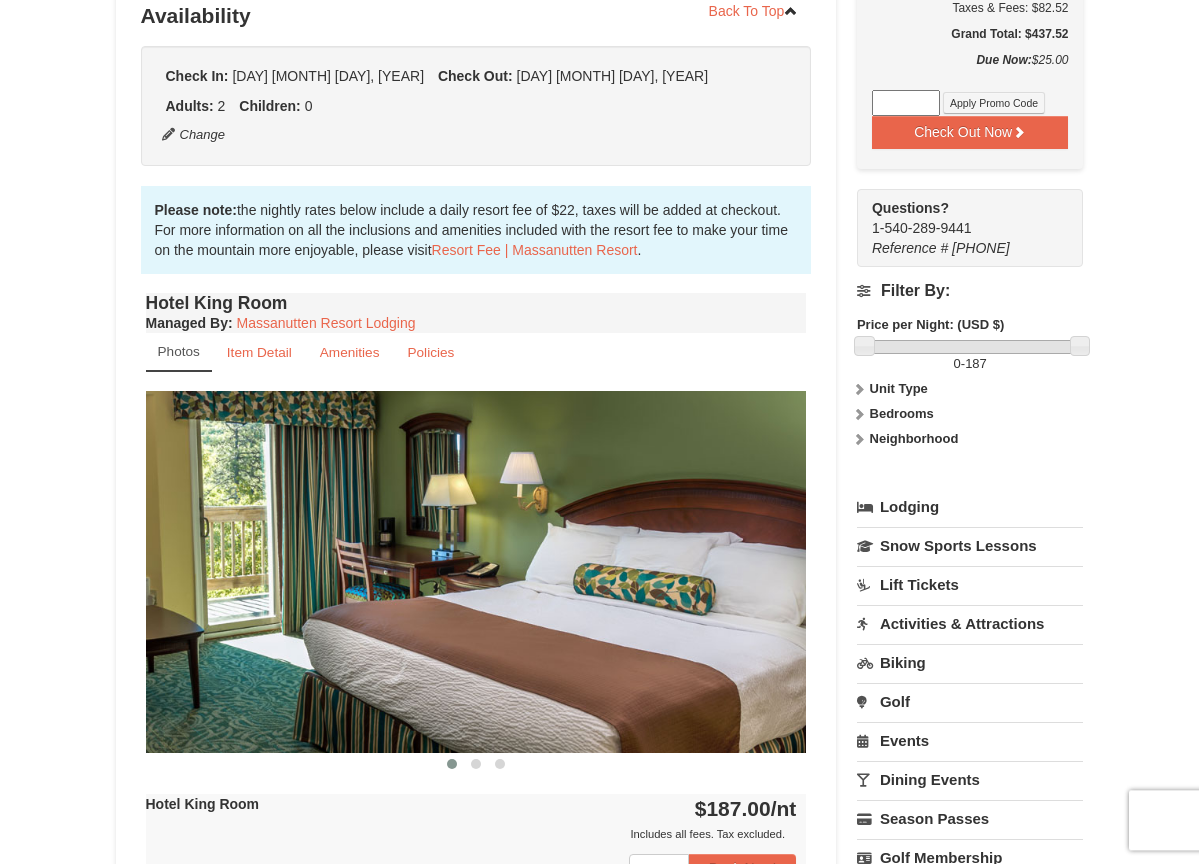 scroll, scrollTop: 510, scrollLeft: 0, axis: vertical 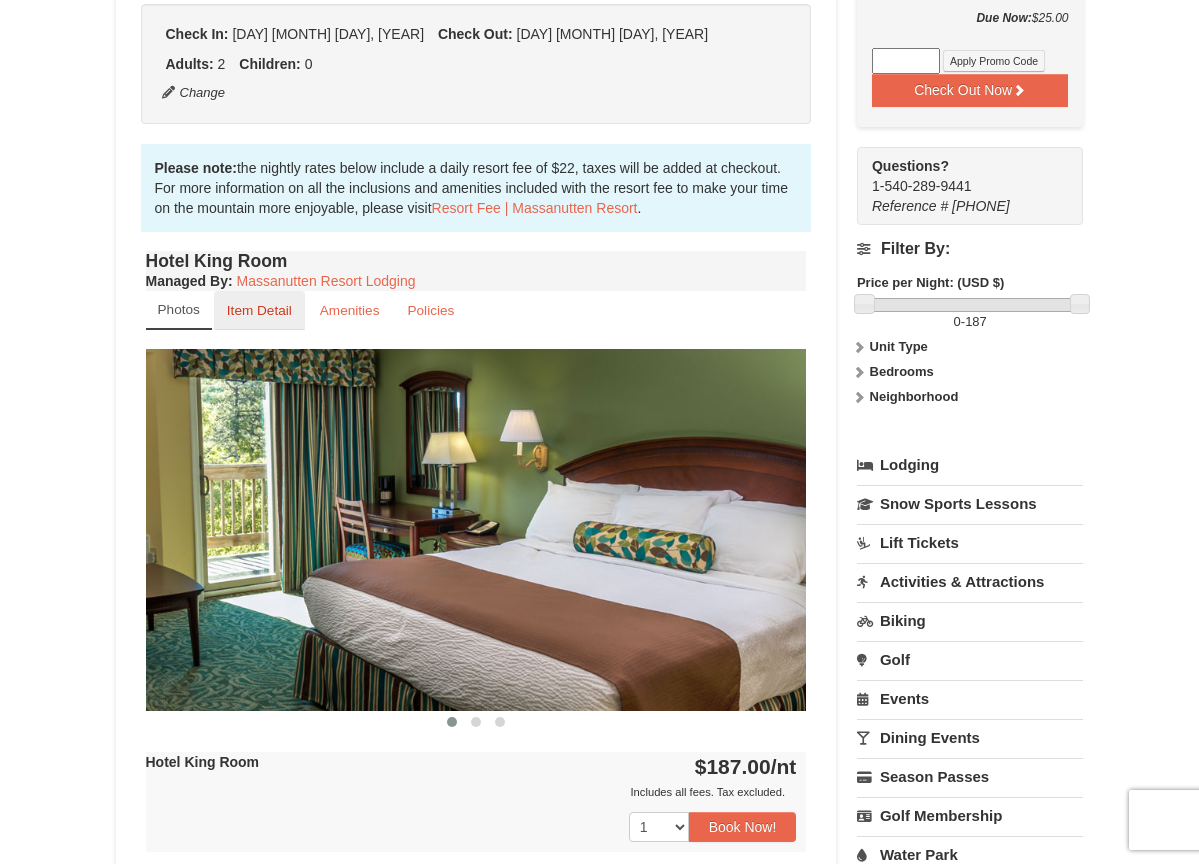 click on "Item Detail" at bounding box center (259, 310) 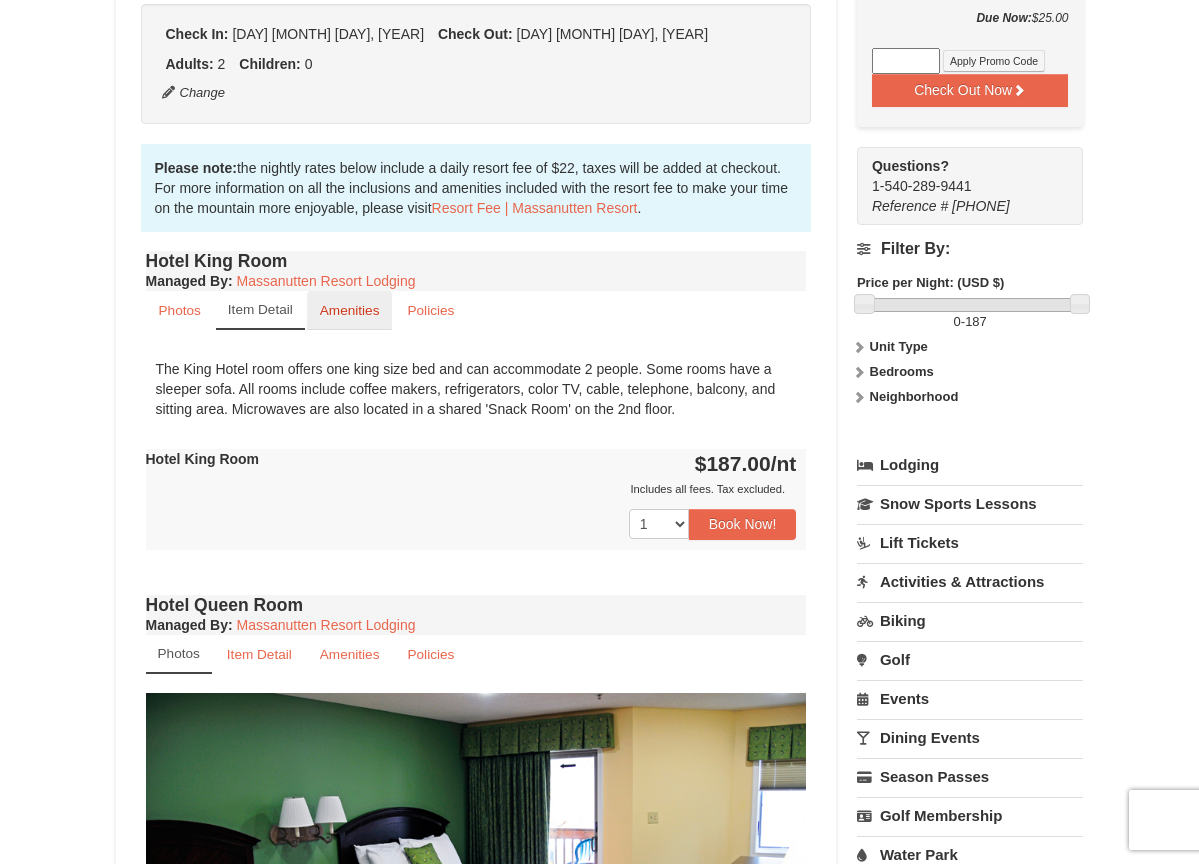 click on "Amenities" at bounding box center (350, 310) 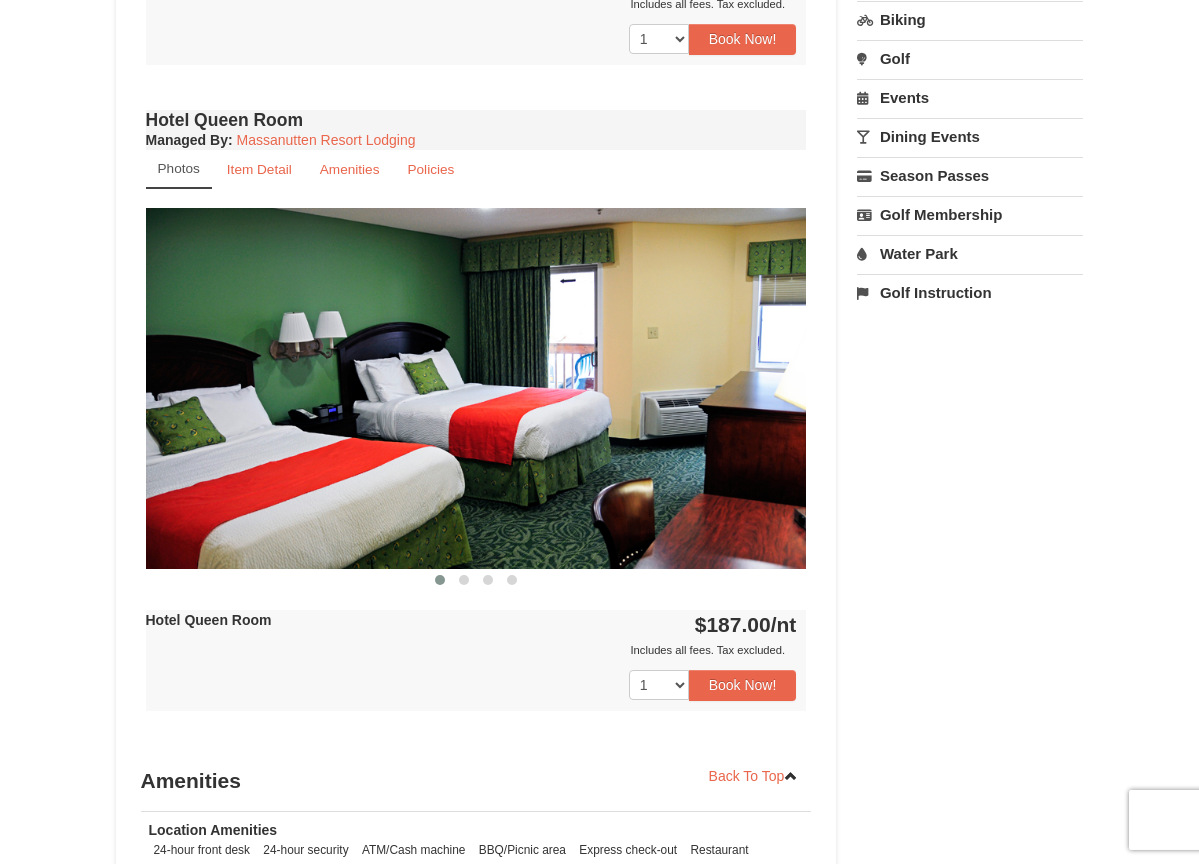 scroll, scrollTop: 1122, scrollLeft: 0, axis: vertical 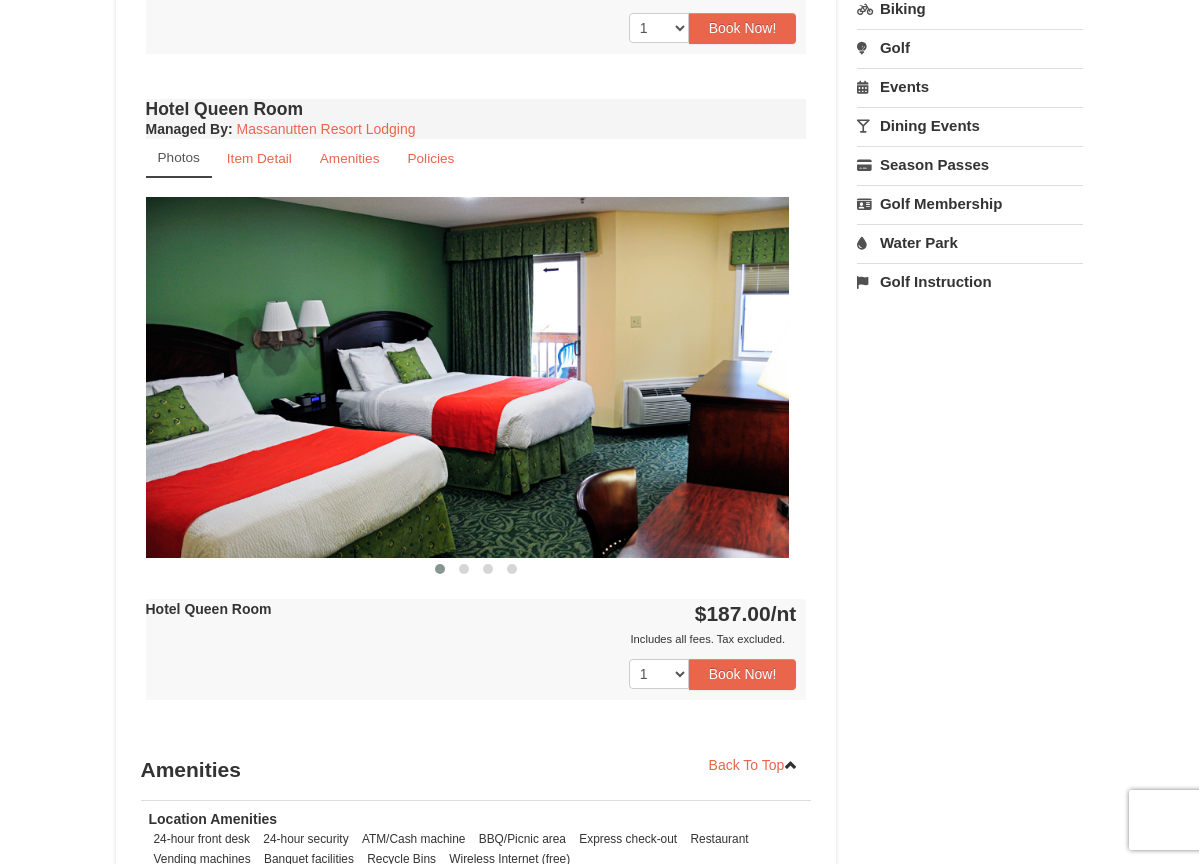 drag, startPoint x: 641, startPoint y: 437, endPoint x: 368, endPoint y: 438, distance: 273.00183 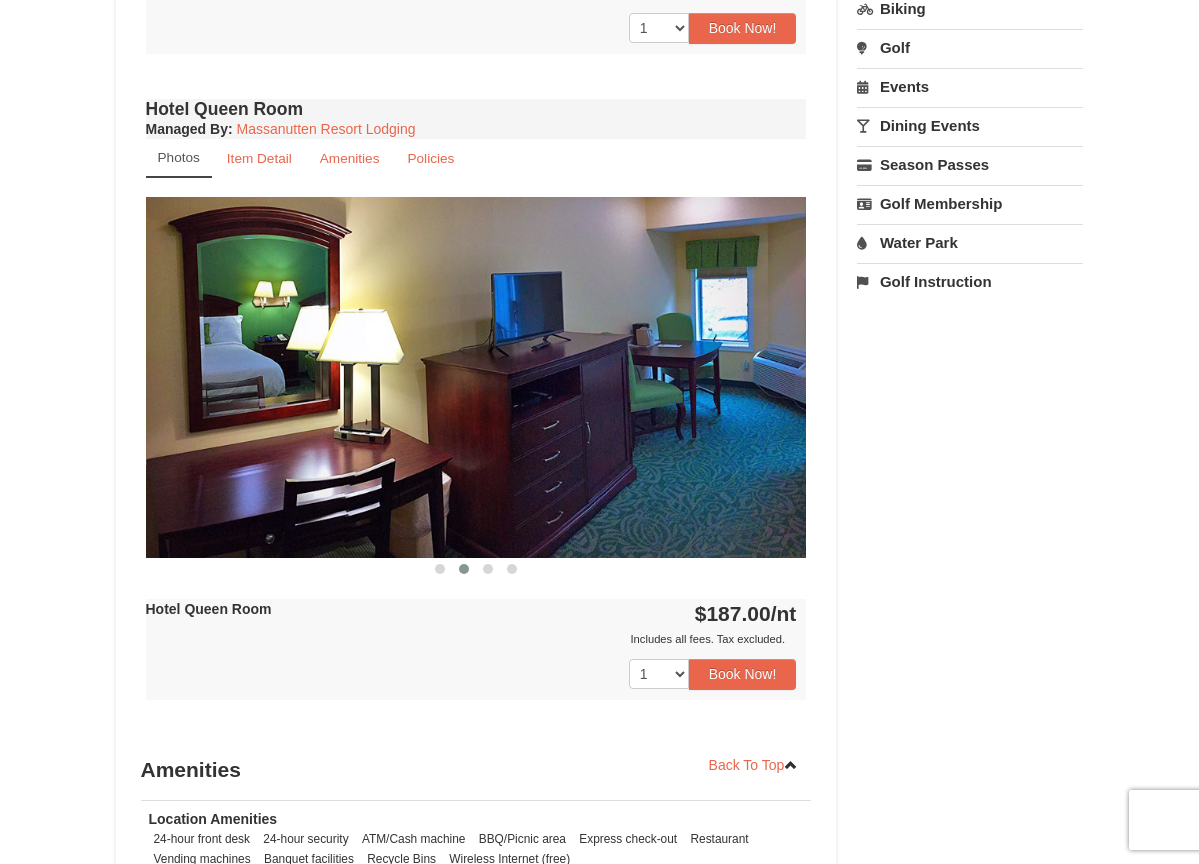 drag, startPoint x: 694, startPoint y: 427, endPoint x: 304, endPoint y: 423, distance: 390.0205 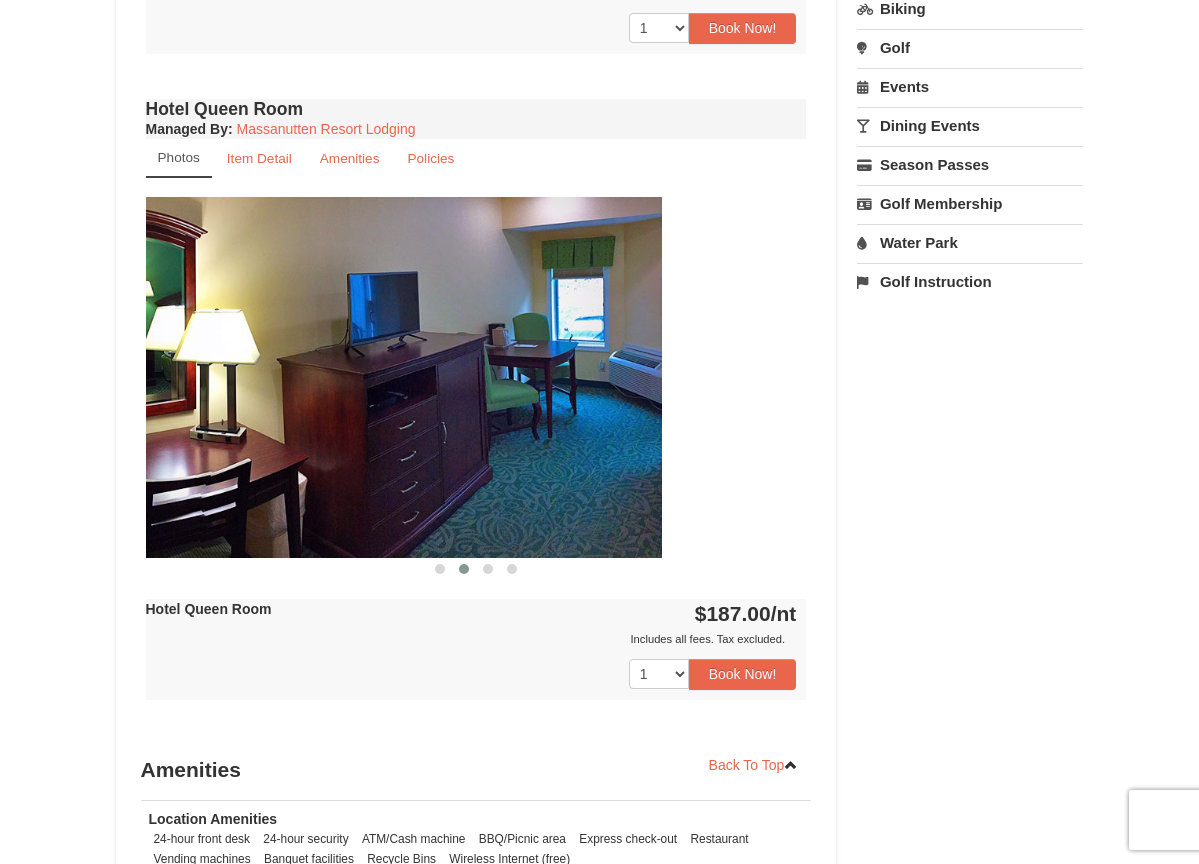 drag, startPoint x: 529, startPoint y: 412, endPoint x: 304, endPoint y: 421, distance: 225.17993 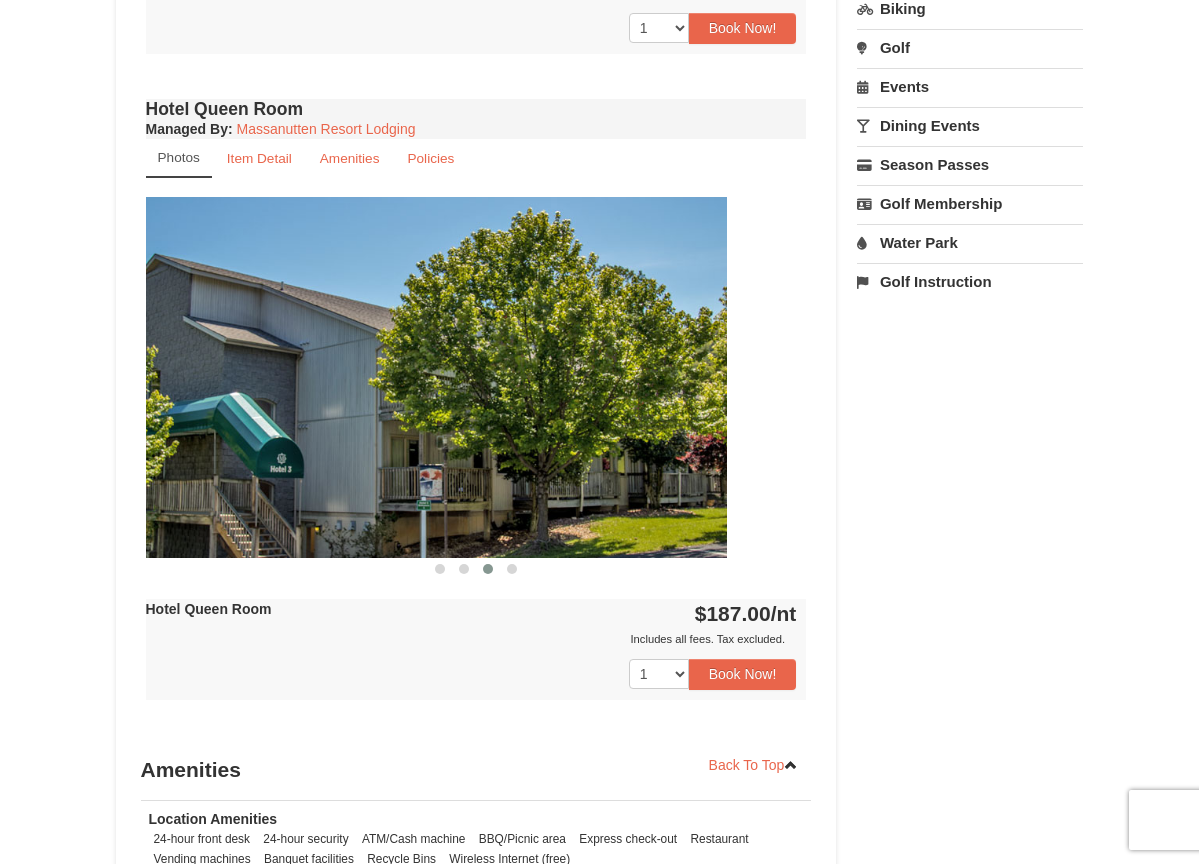 drag, startPoint x: 612, startPoint y: 422, endPoint x: 229, endPoint y: 432, distance: 383.13052 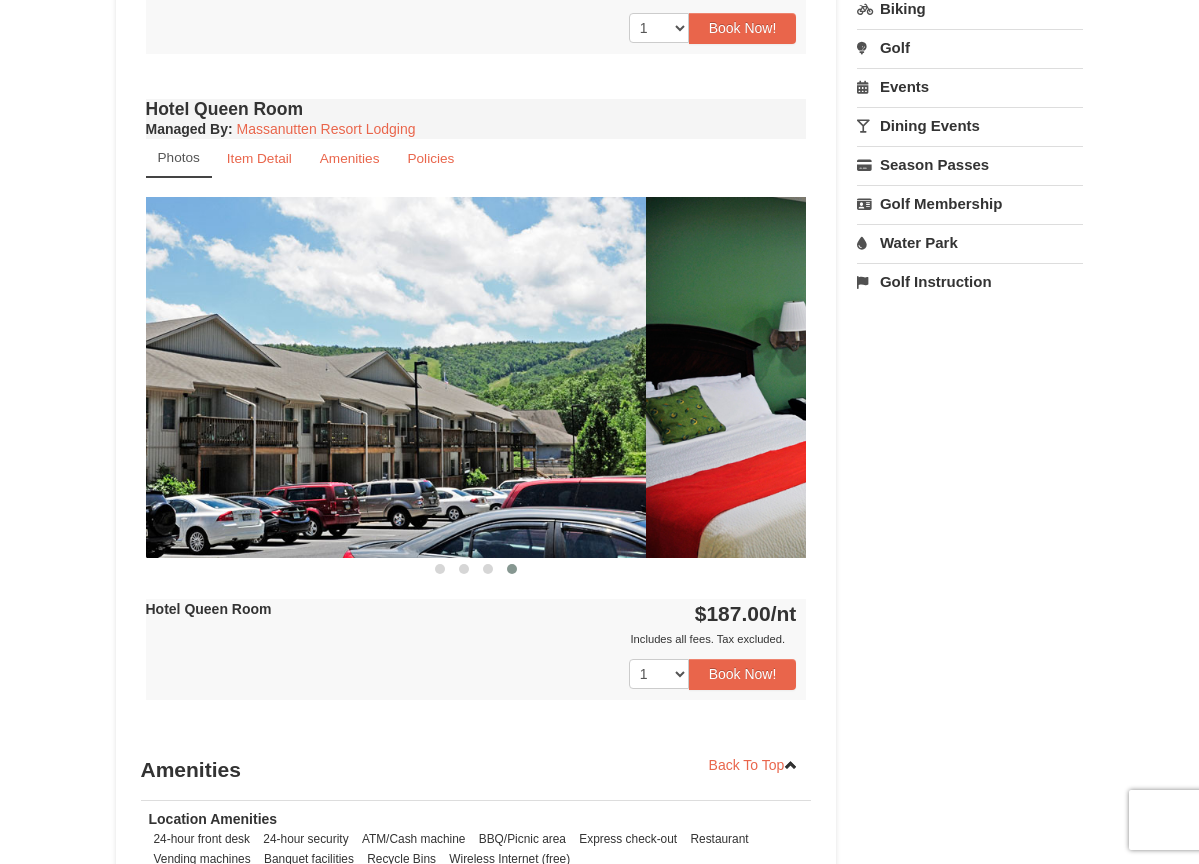 drag, startPoint x: 456, startPoint y: 428, endPoint x: 215, endPoint y: 428, distance: 241 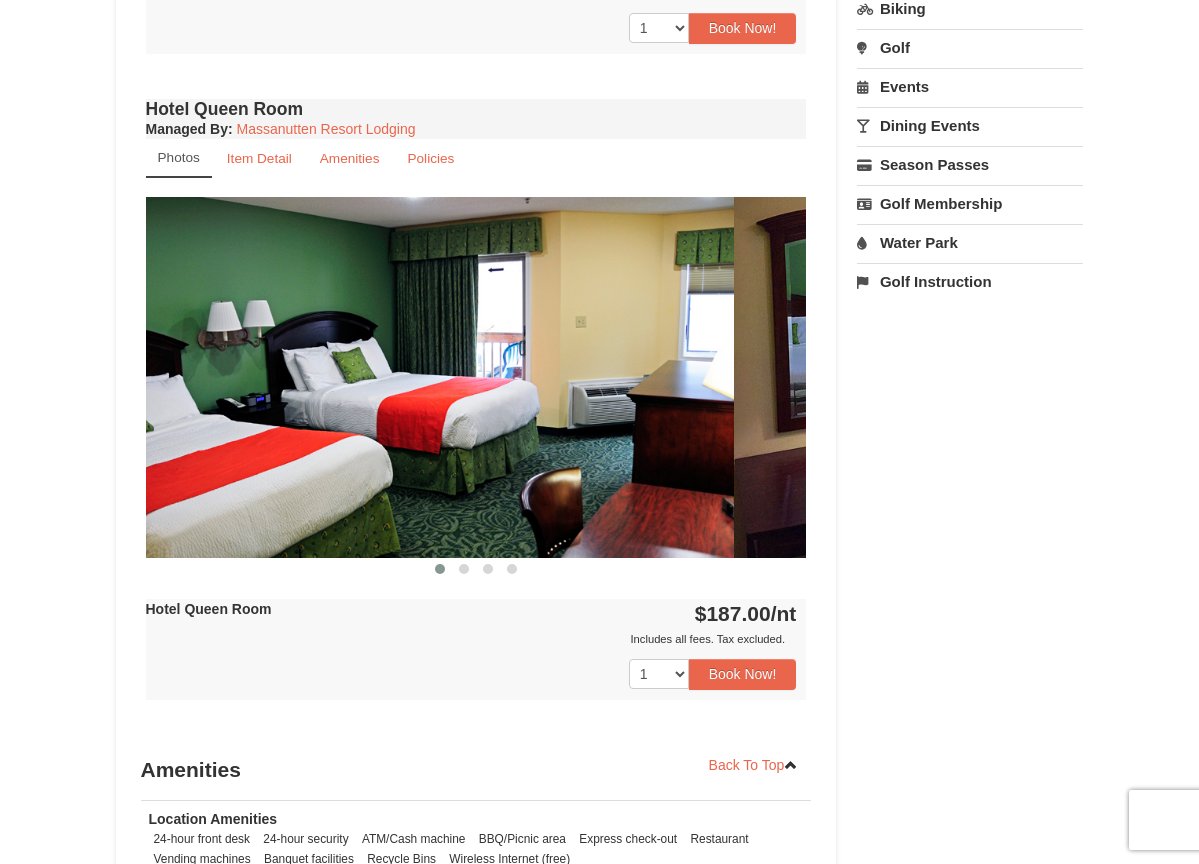 drag, startPoint x: 550, startPoint y: 418, endPoint x: 246, endPoint y: 412, distance: 304.0592 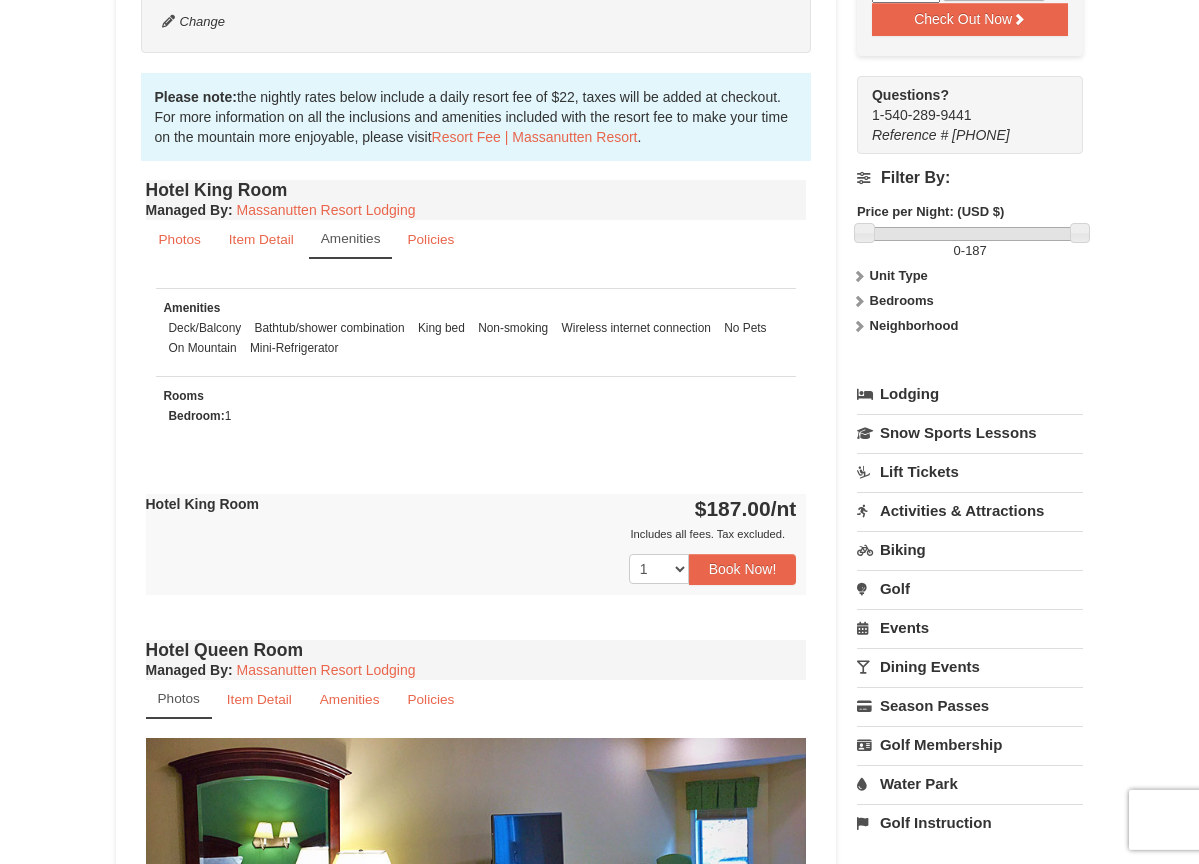 scroll, scrollTop: 612, scrollLeft: 0, axis: vertical 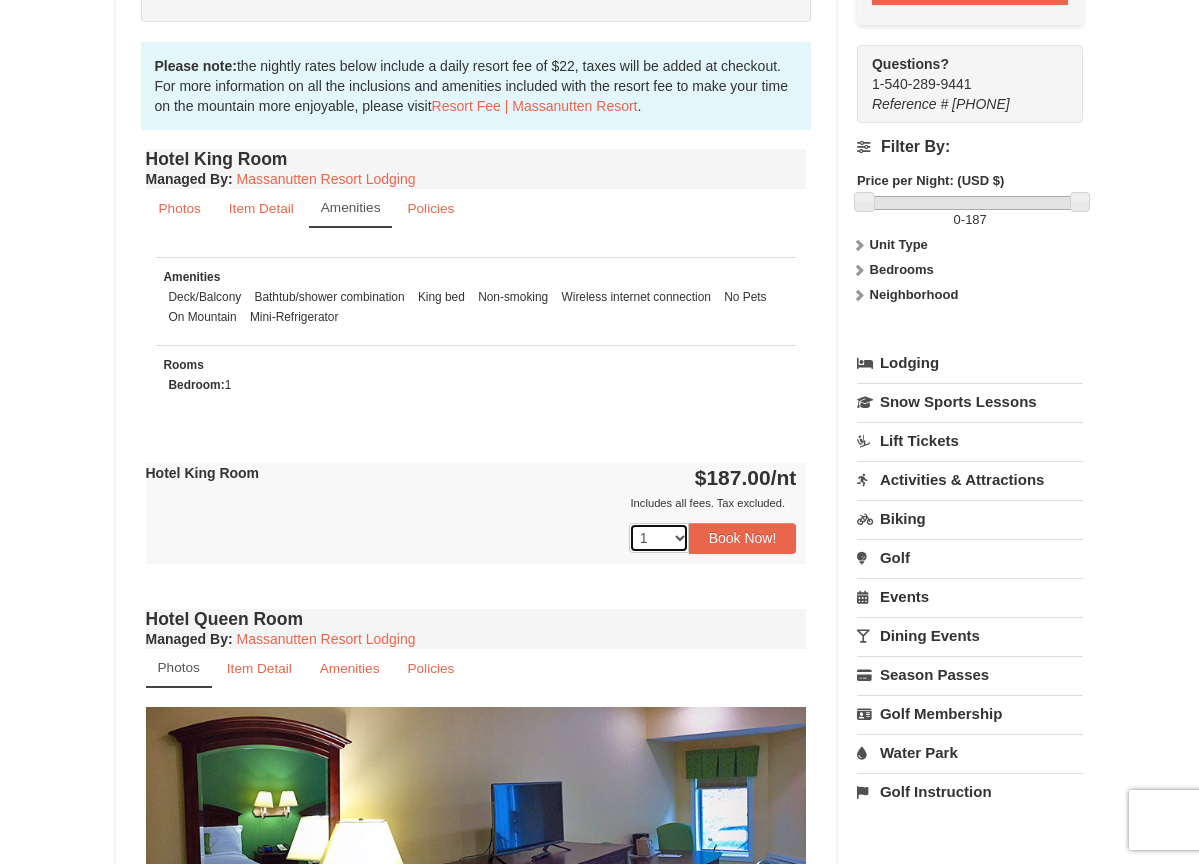 click on "1
2
3
4
5
6
7
8
9
10
11
12
13
14 15 16 17 18" at bounding box center (659, 538) 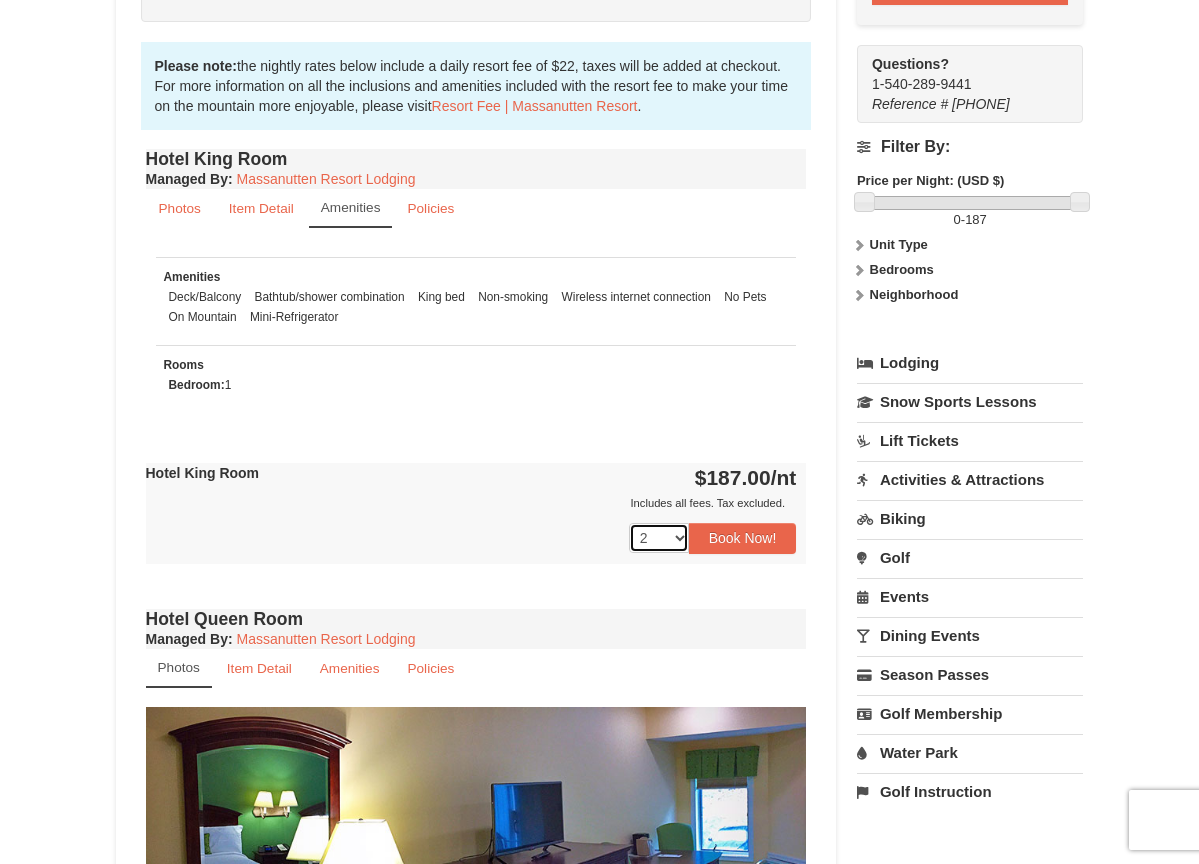 click on "2" at bounding box center (0, 0) 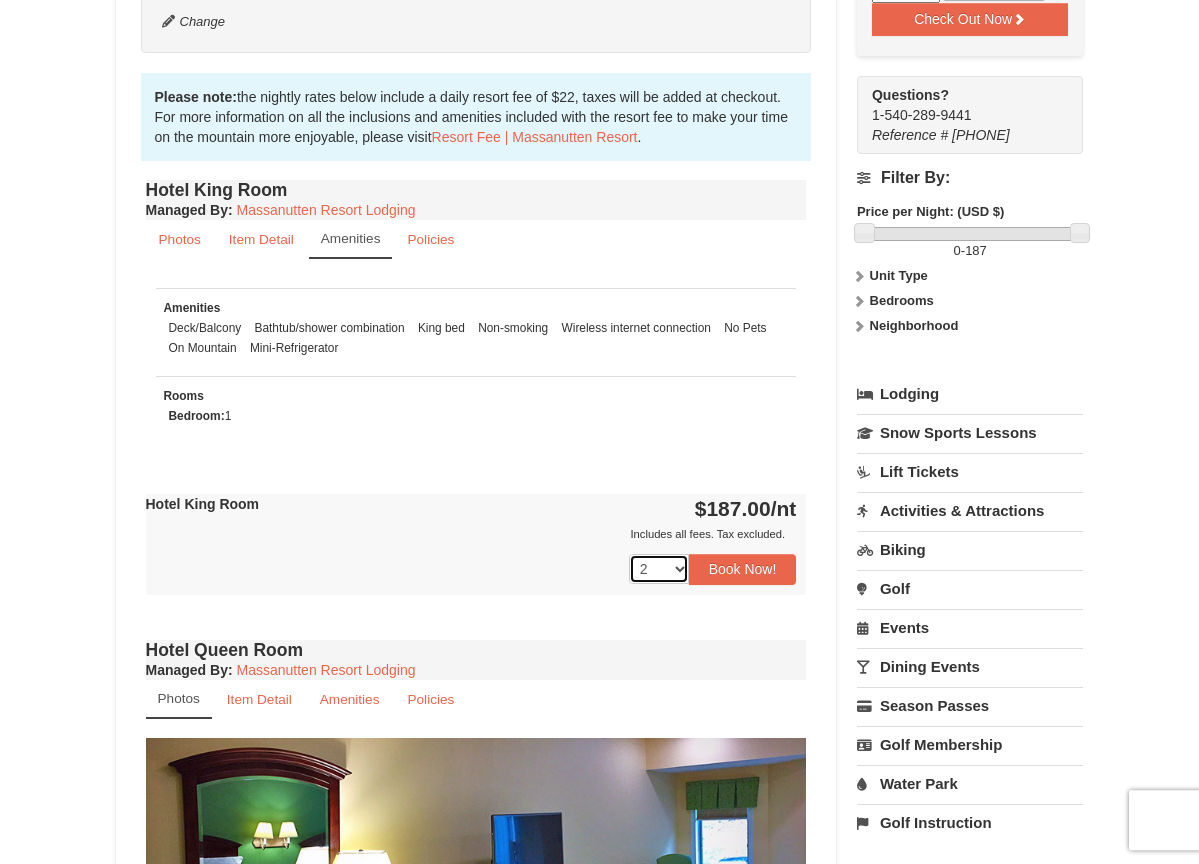 scroll, scrollTop: 612, scrollLeft: 0, axis: vertical 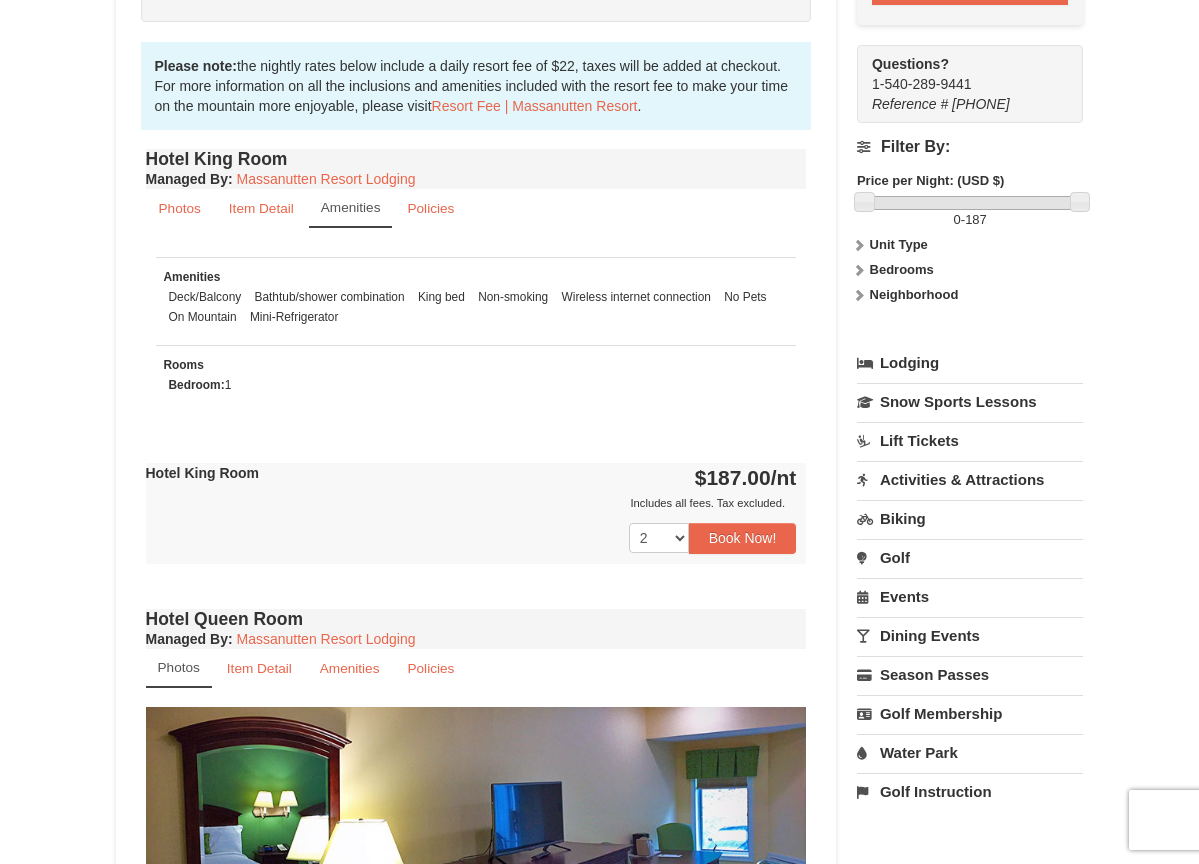 click on "Unit Type" at bounding box center [899, 244] 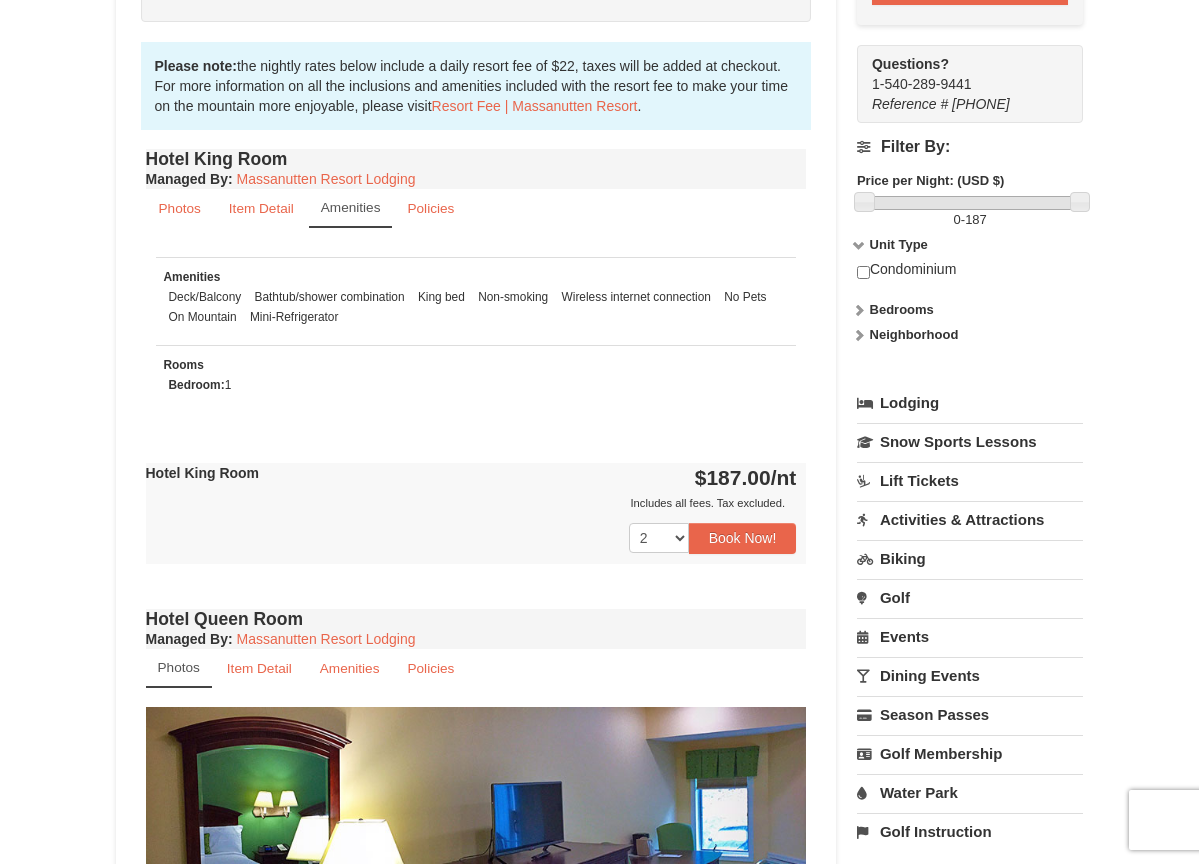 click on "Bedrooms" at bounding box center (902, 309) 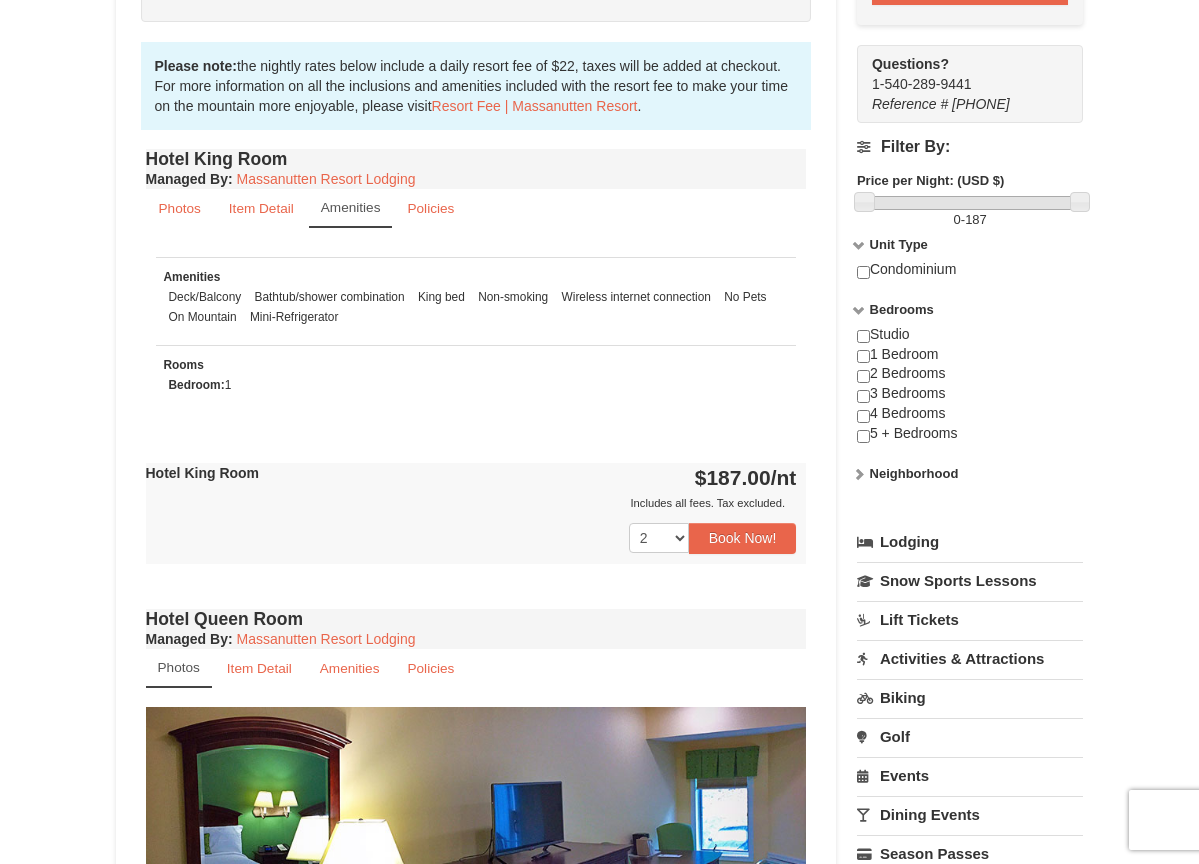 click on "Neighborhood" at bounding box center (914, 473) 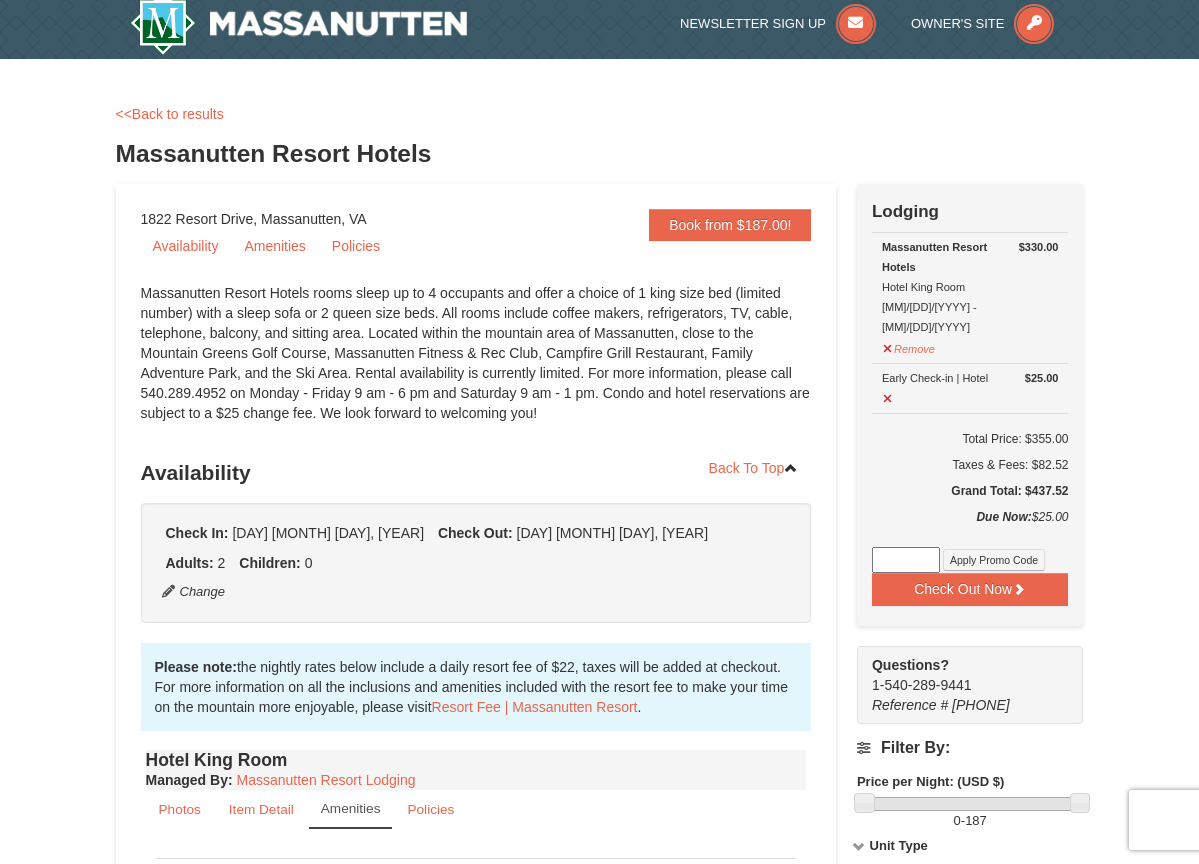 scroll, scrollTop: 0, scrollLeft: 0, axis: both 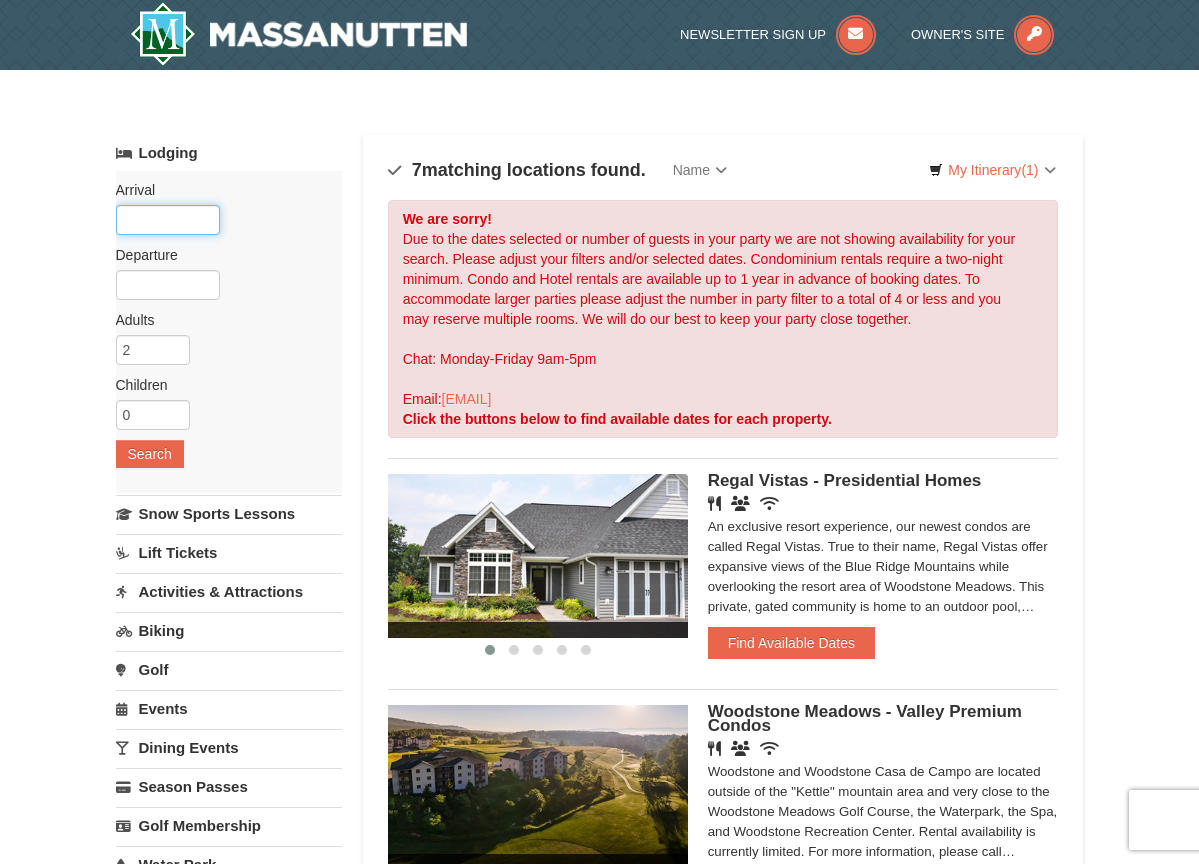 click at bounding box center (168, 220) 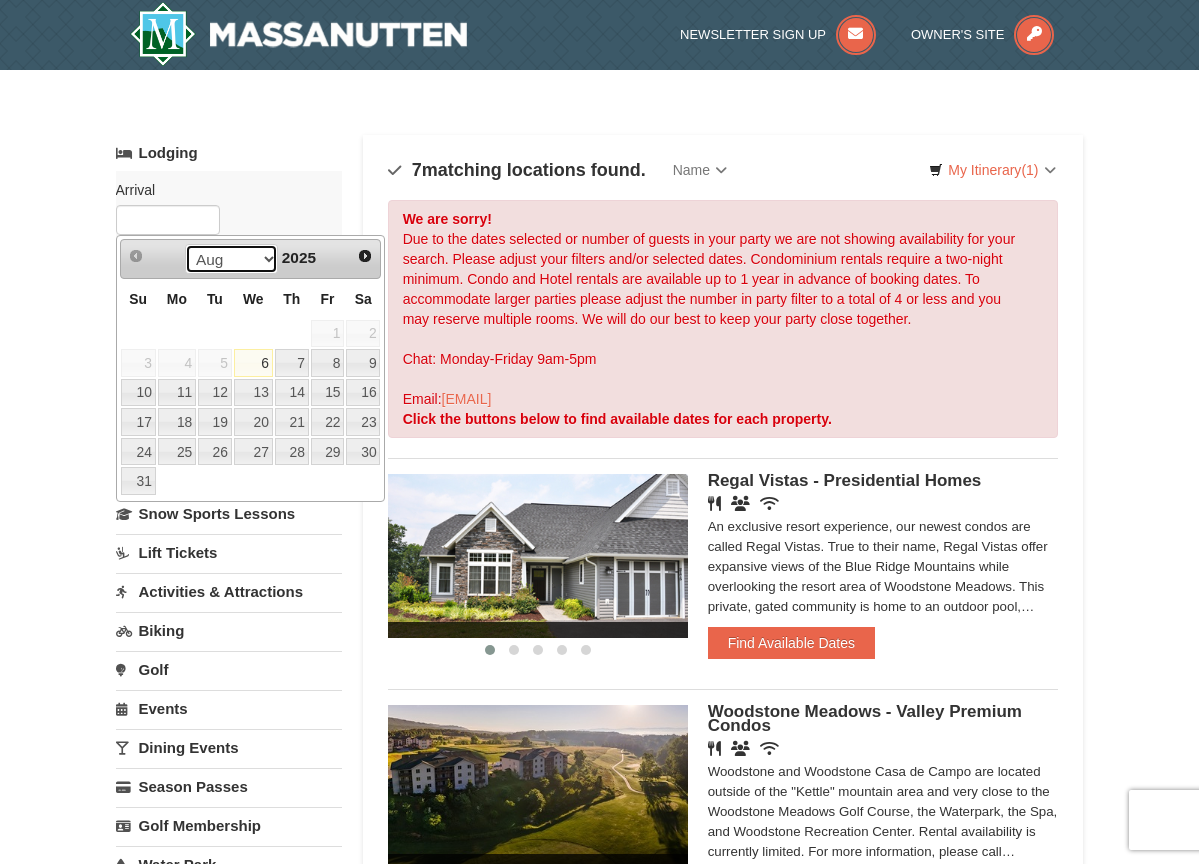 click on "Aug Sep Oct Nov Dec" at bounding box center (231, 259) 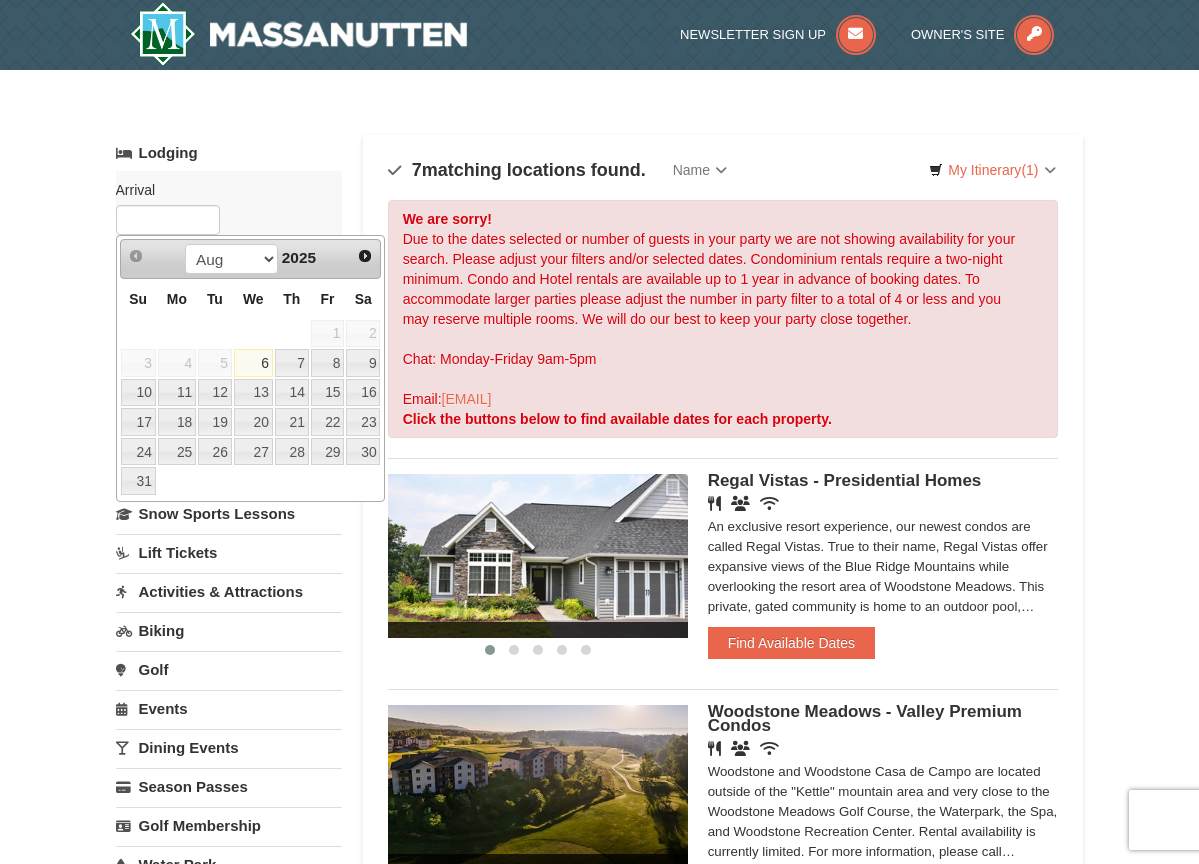 drag, startPoint x: 263, startPoint y: 264, endPoint x: 292, endPoint y: 252, distance: 31.38471 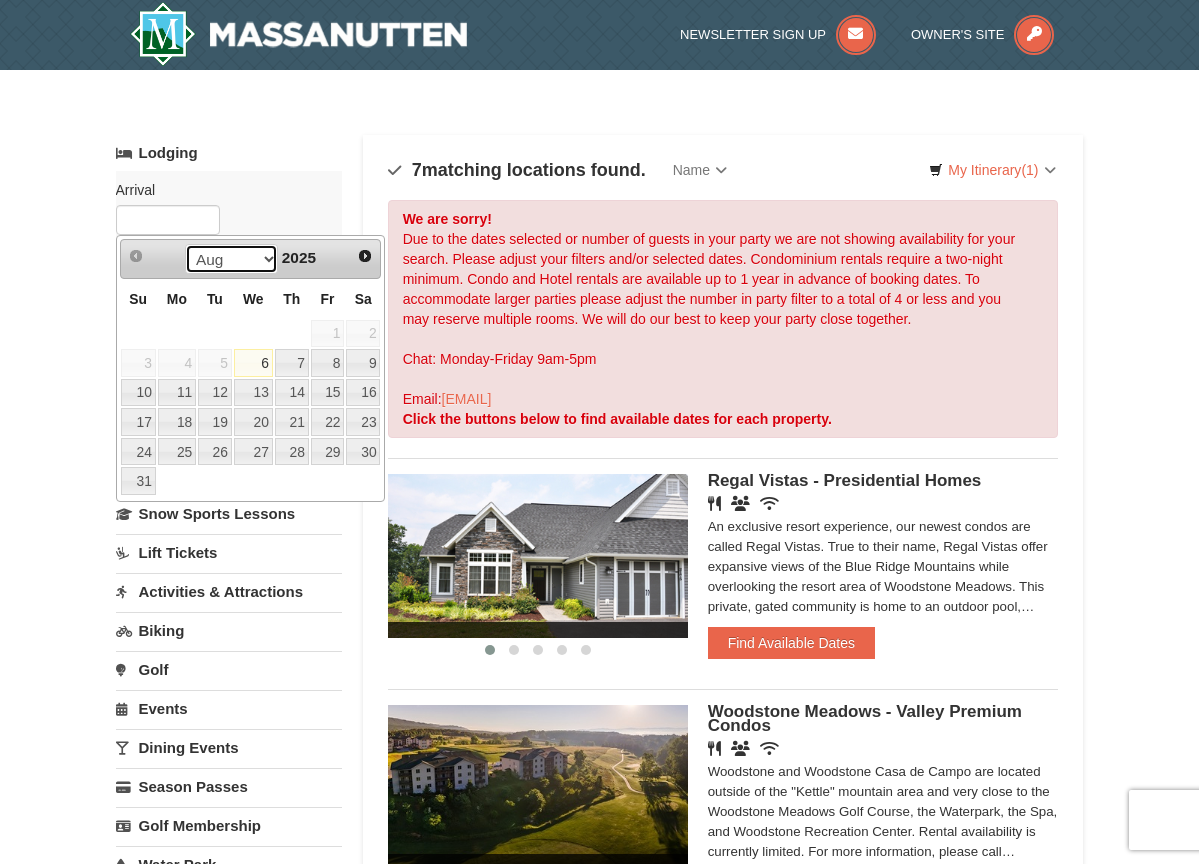 click on "Aug Sep Oct Nov Dec" at bounding box center [231, 259] 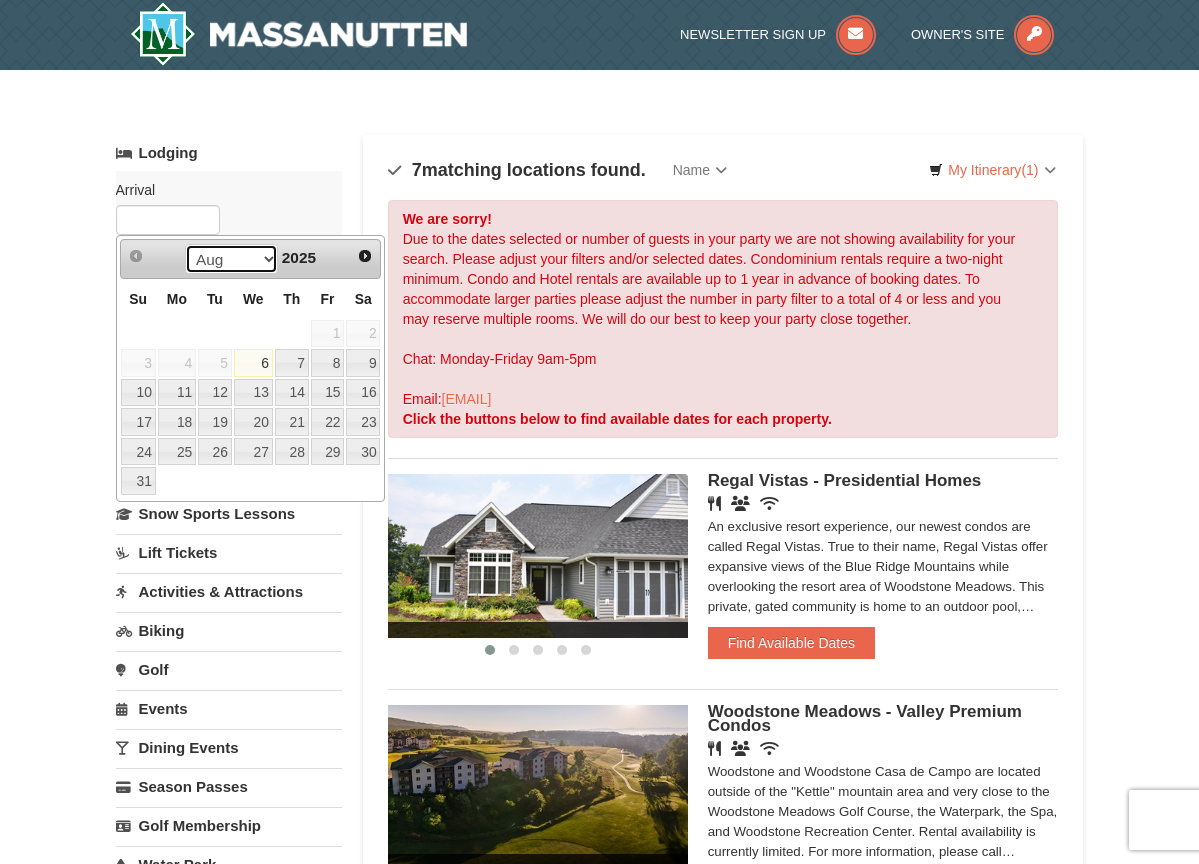 click on "Aug Sep Oct Nov Dec" at bounding box center (231, 259) 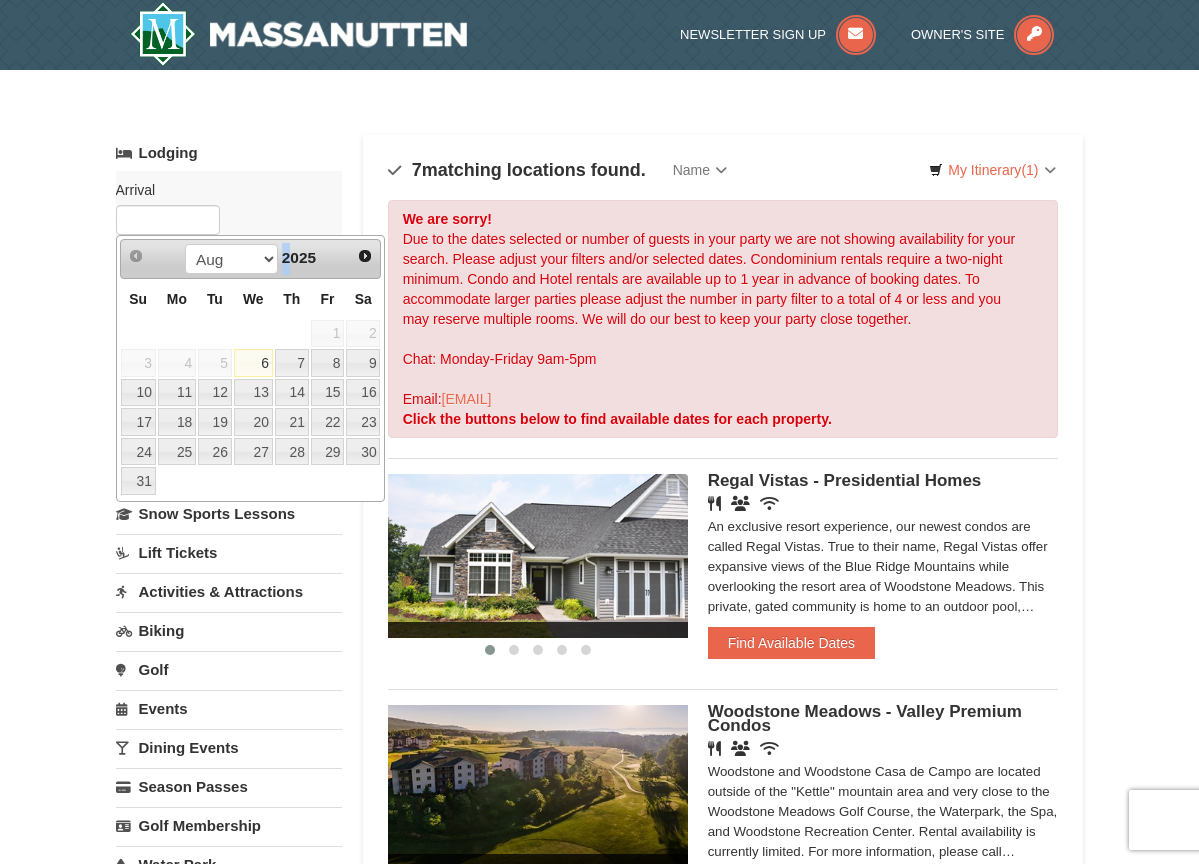 click on "2025" at bounding box center [299, 257] 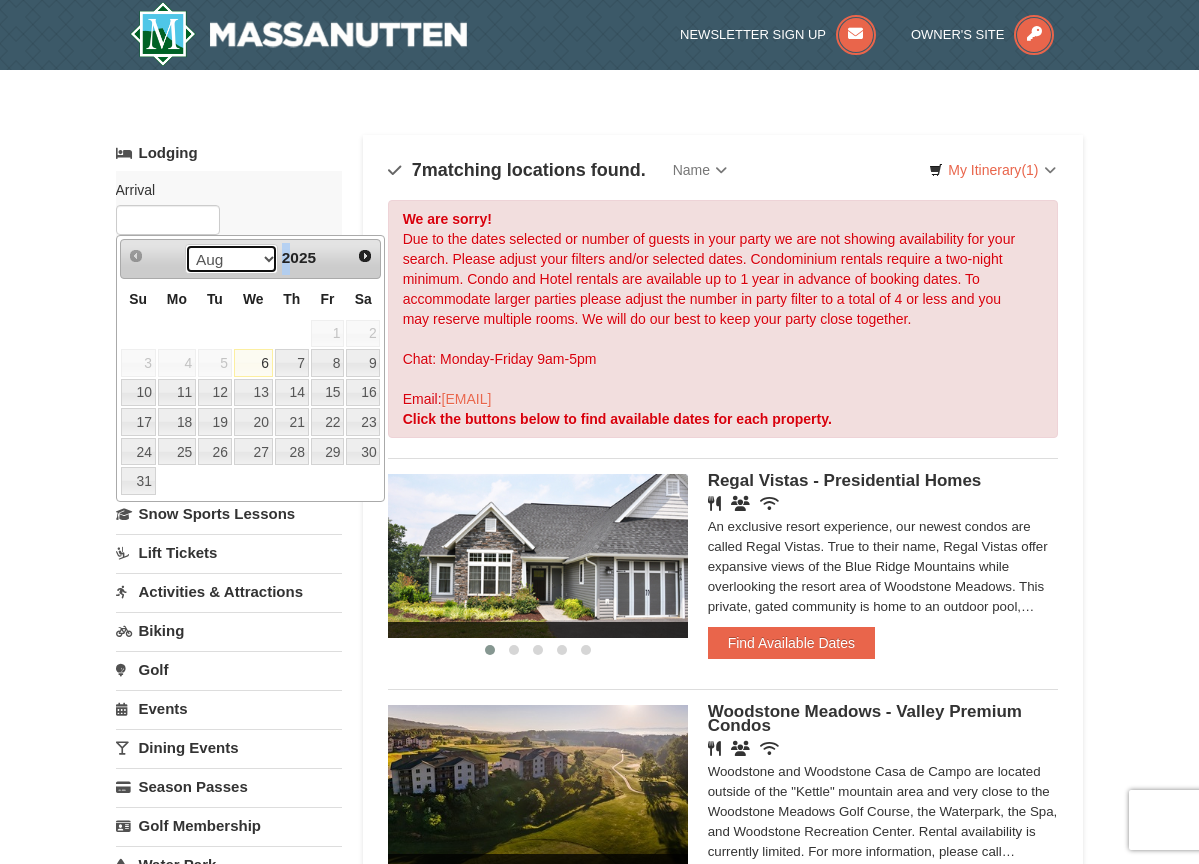 click on "Aug Sep Oct Nov Dec" at bounding box center [231, 259] 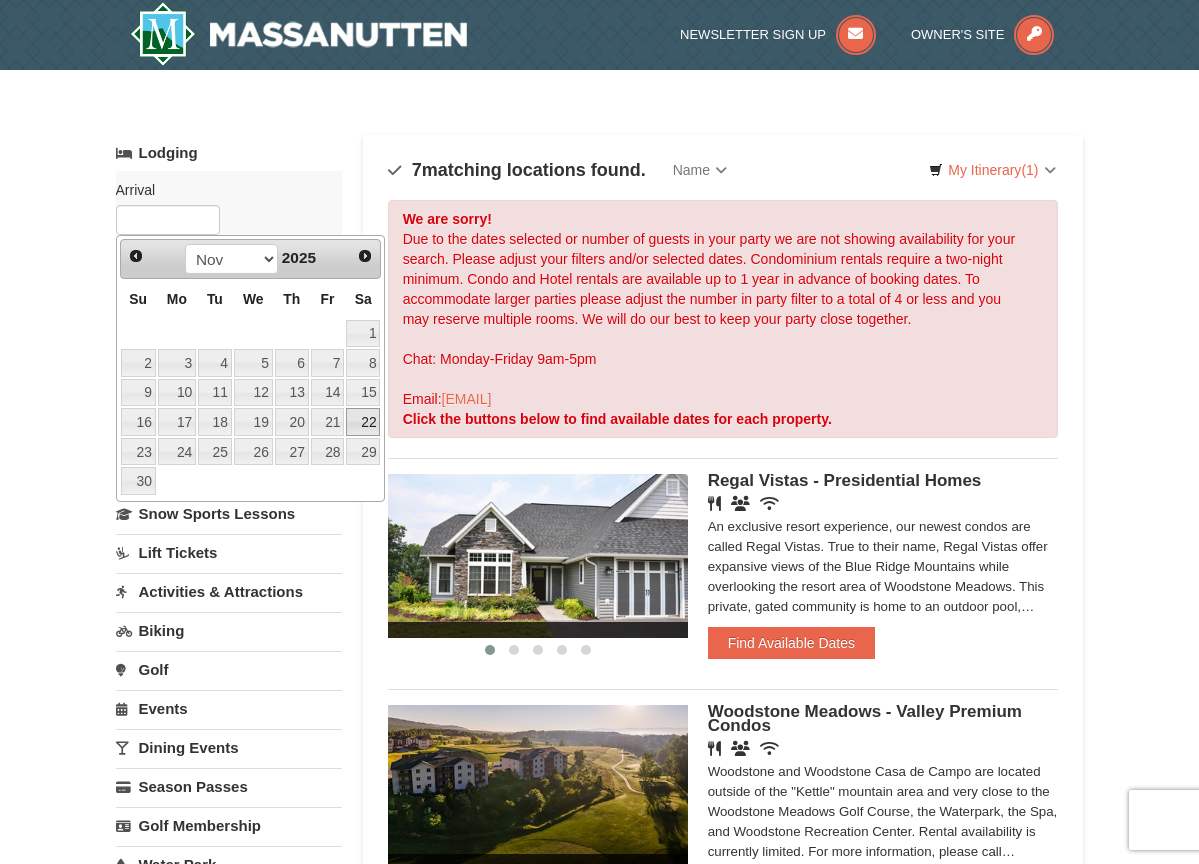 click on "22" at bounding box center (363, 422) 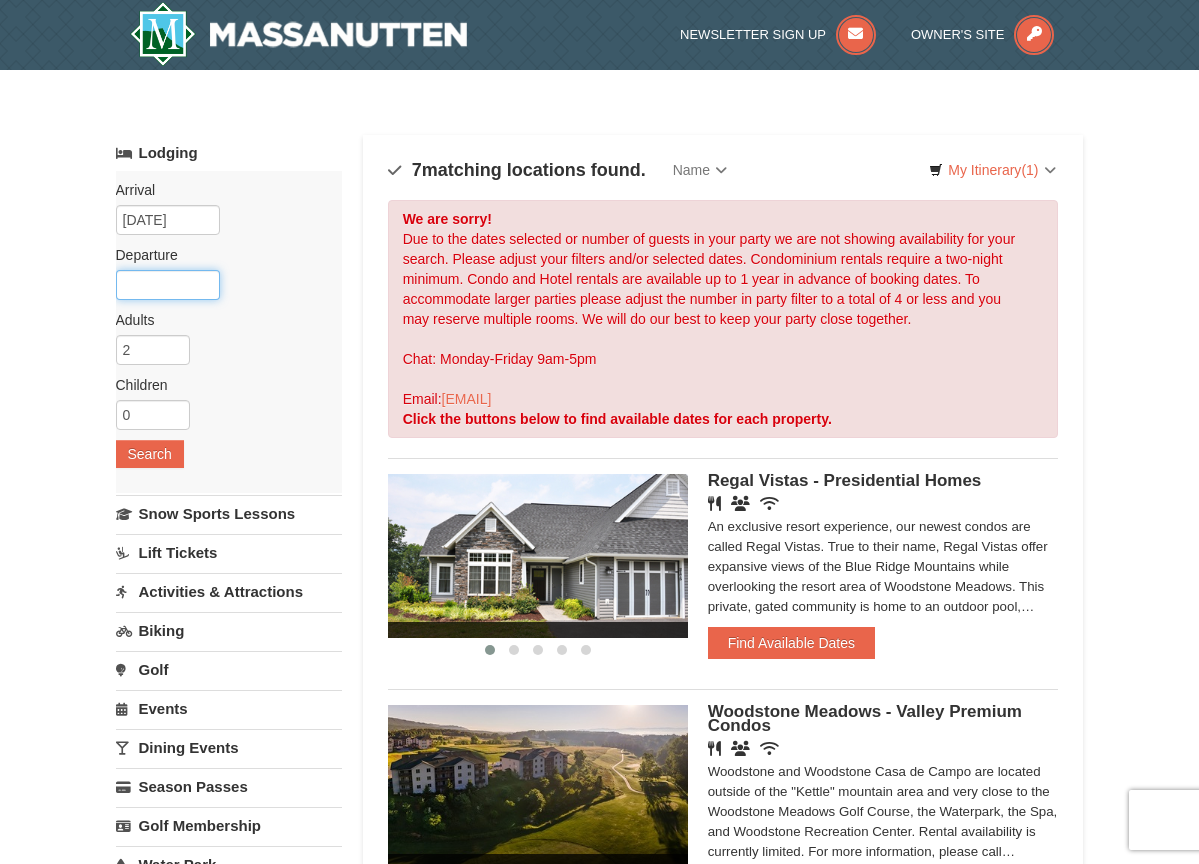 click at bounding box center [168, 285] 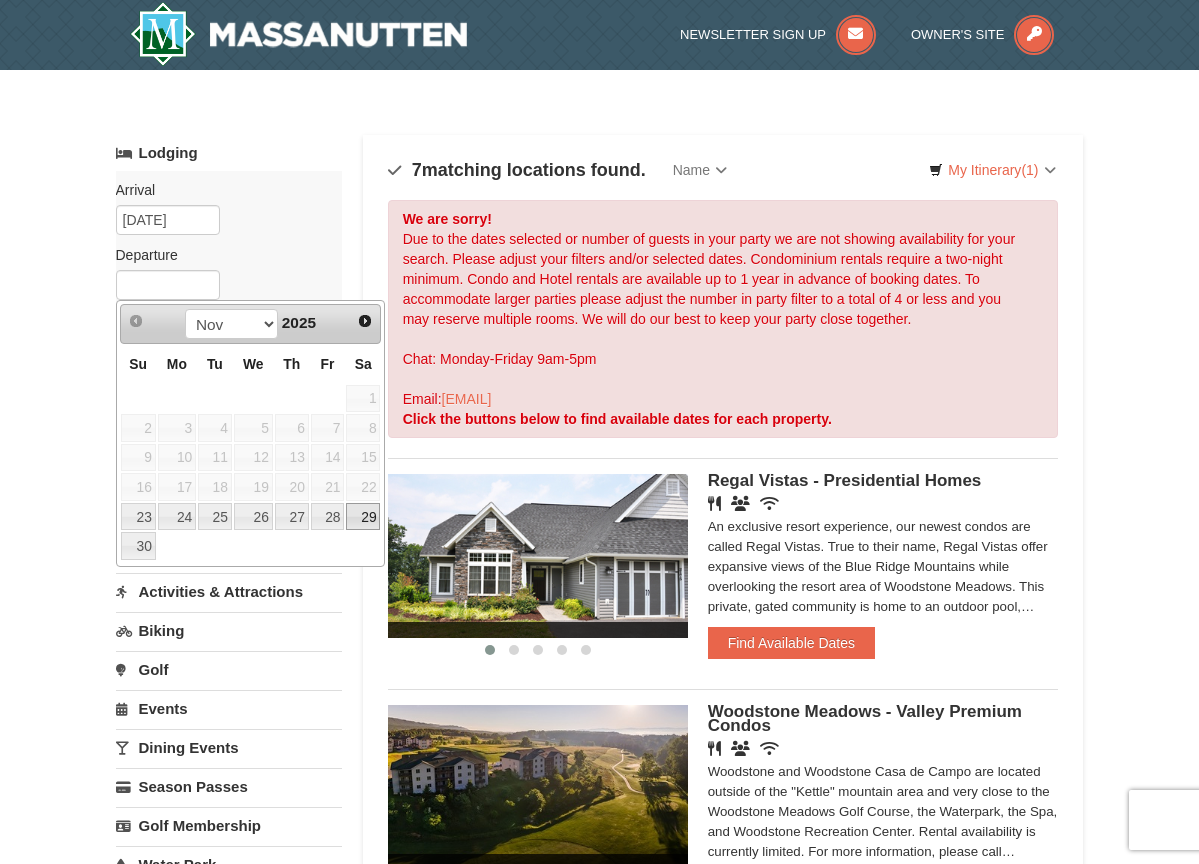 click on "29" at bounding box center [363, 517] 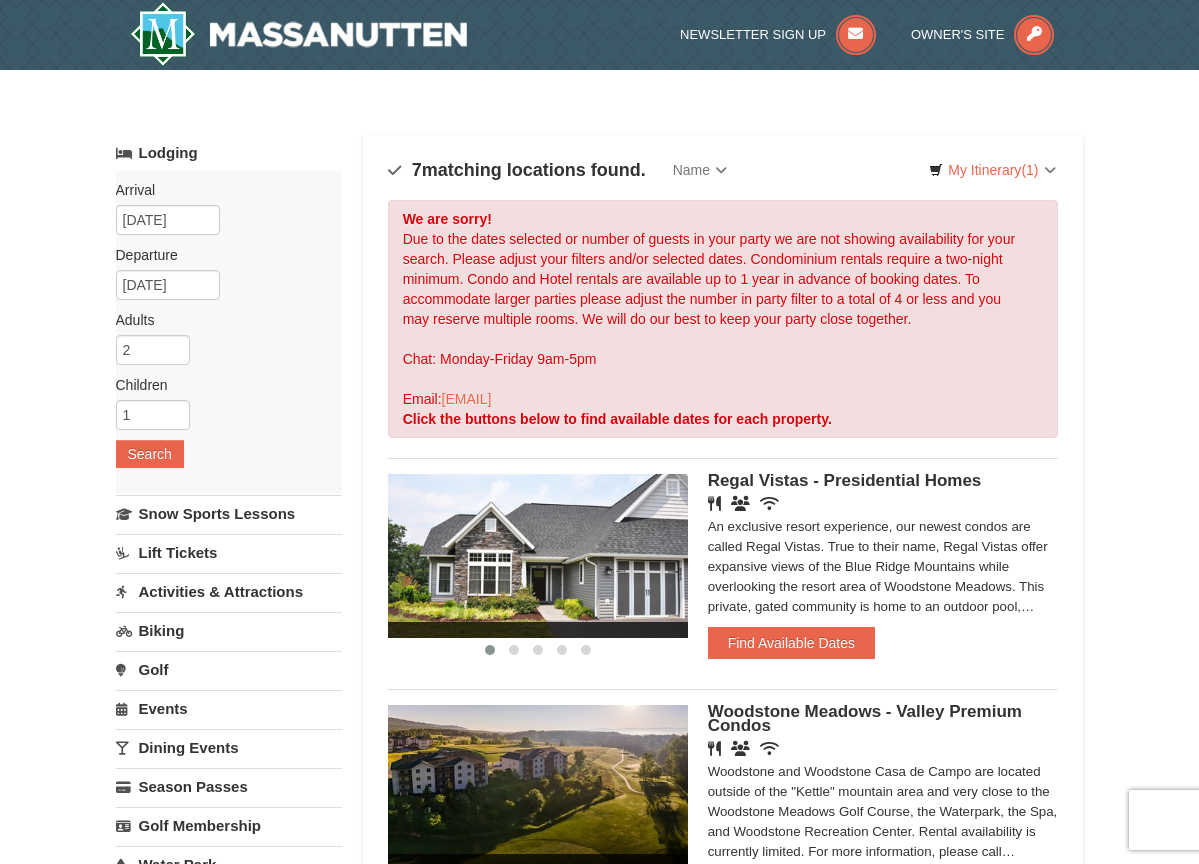 click on "1" at bounding box center (153, 415) 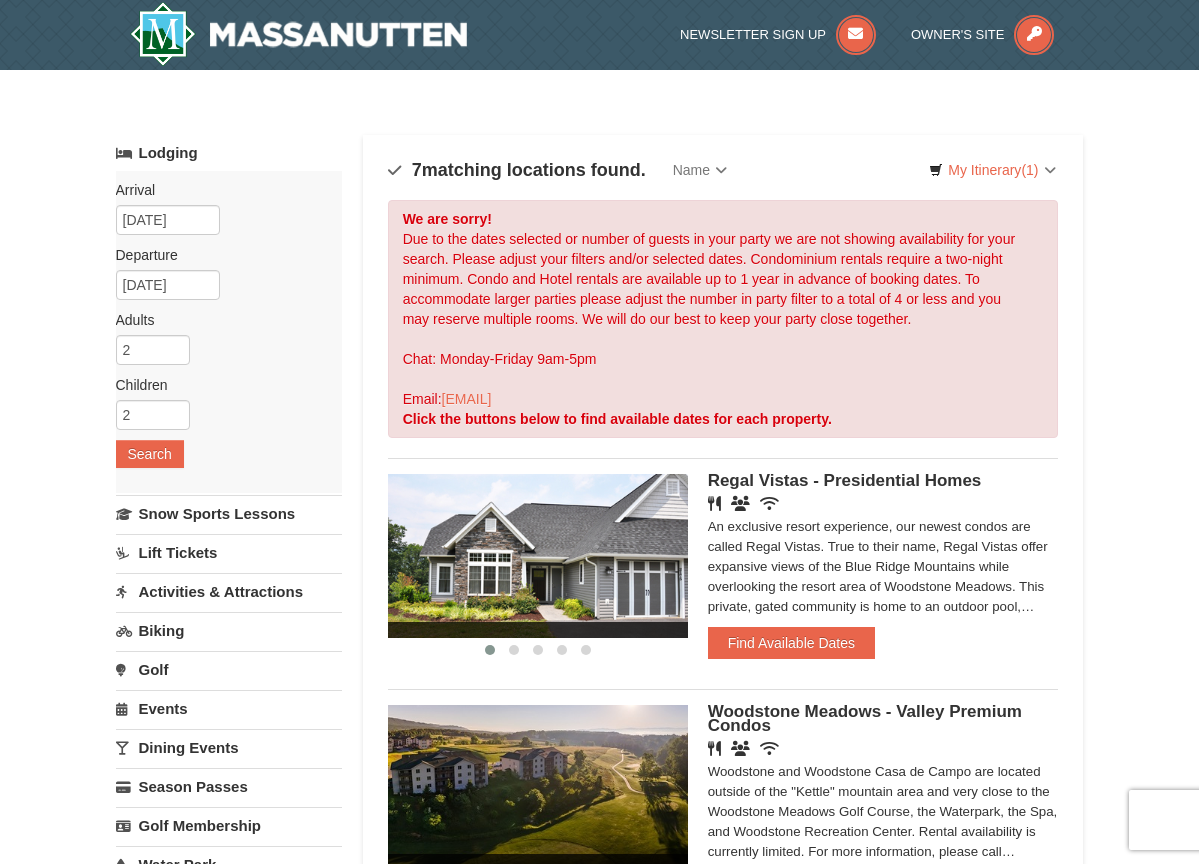 type on "2" 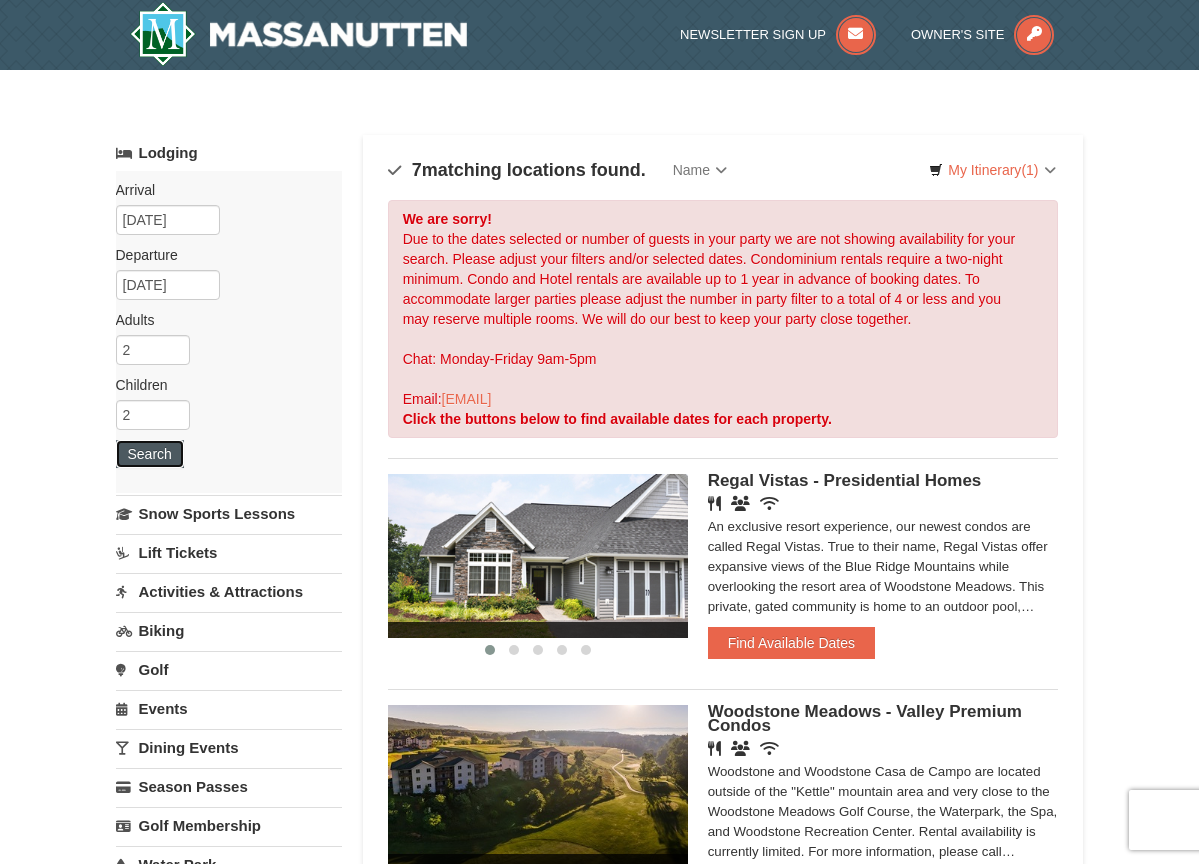 click on "Search" at bounding box center (150, 454) 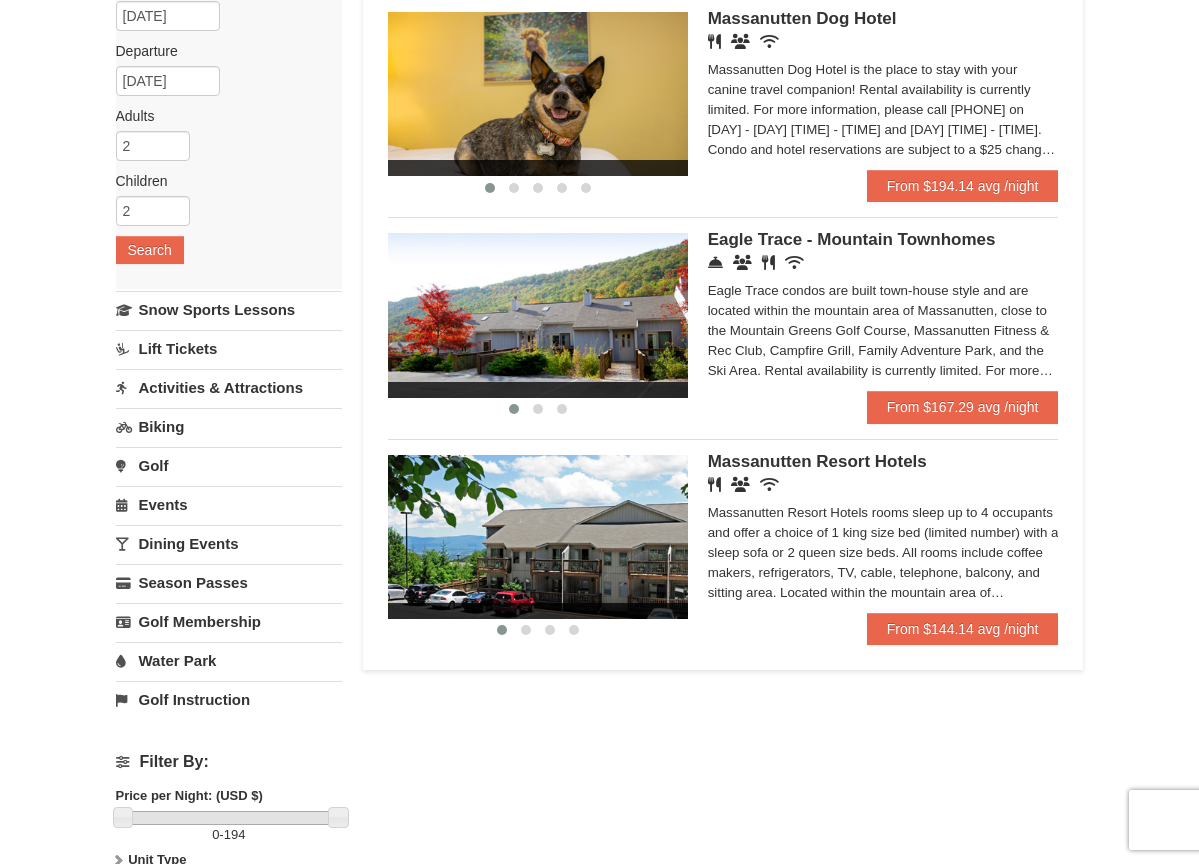 scroll, scrollTop: 306, scrollLeft: 0, axis: vertical 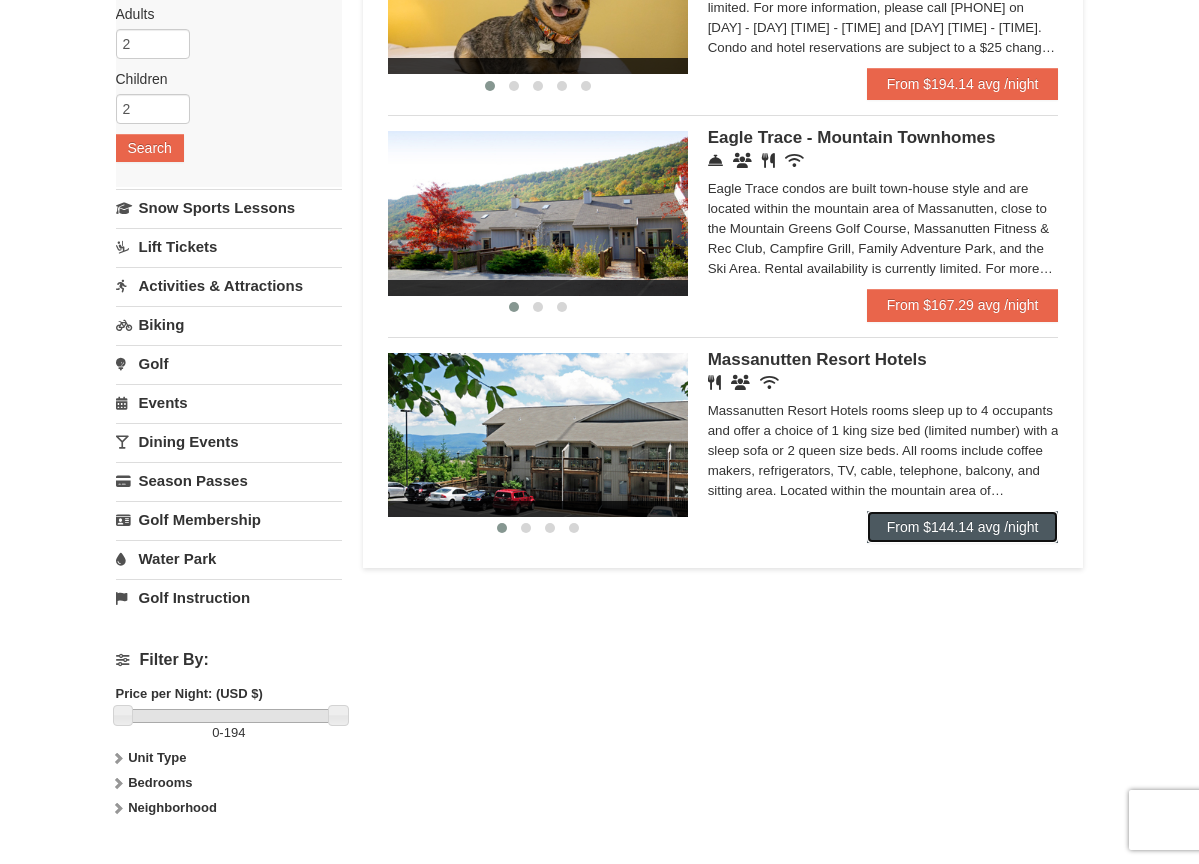 click on "From $144.14 avg /night" at bounding box center (963, 527) 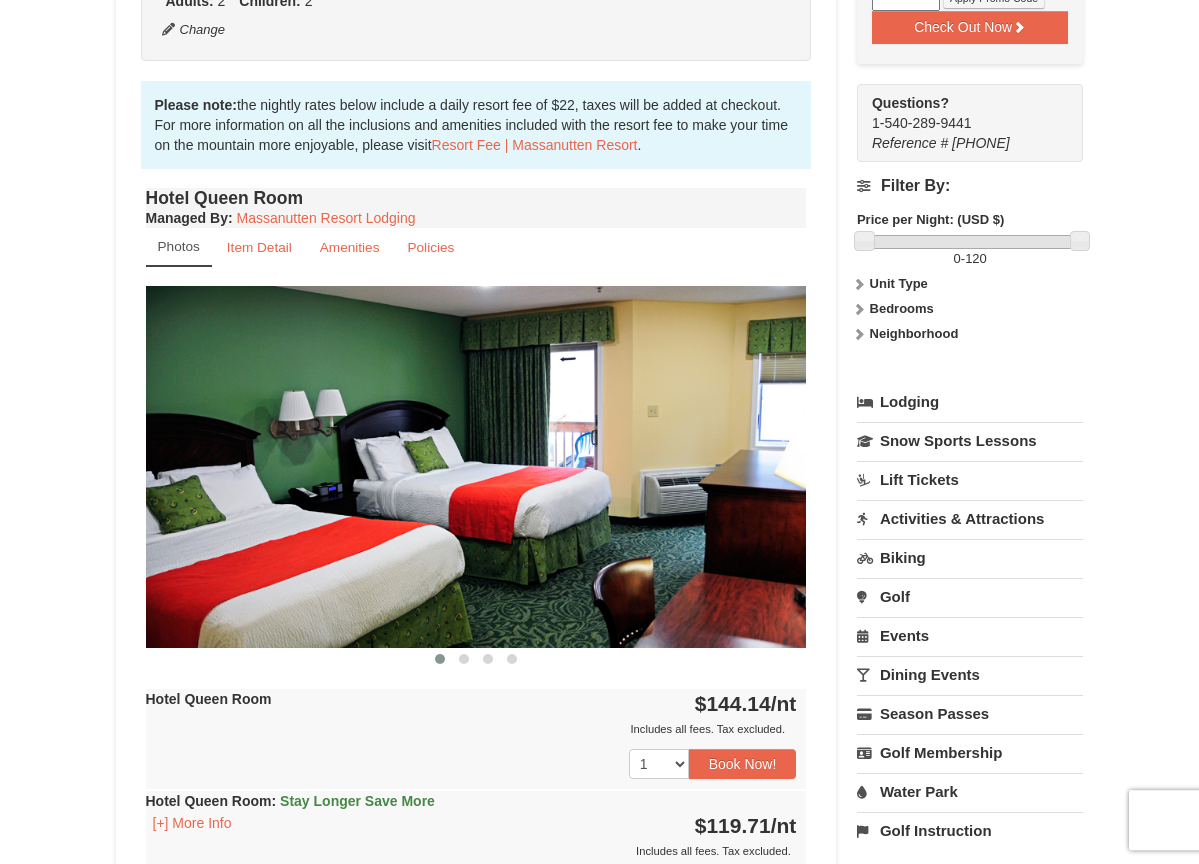 scroll, scrollTop: 612, scrollLeft: 0, axis: vertical 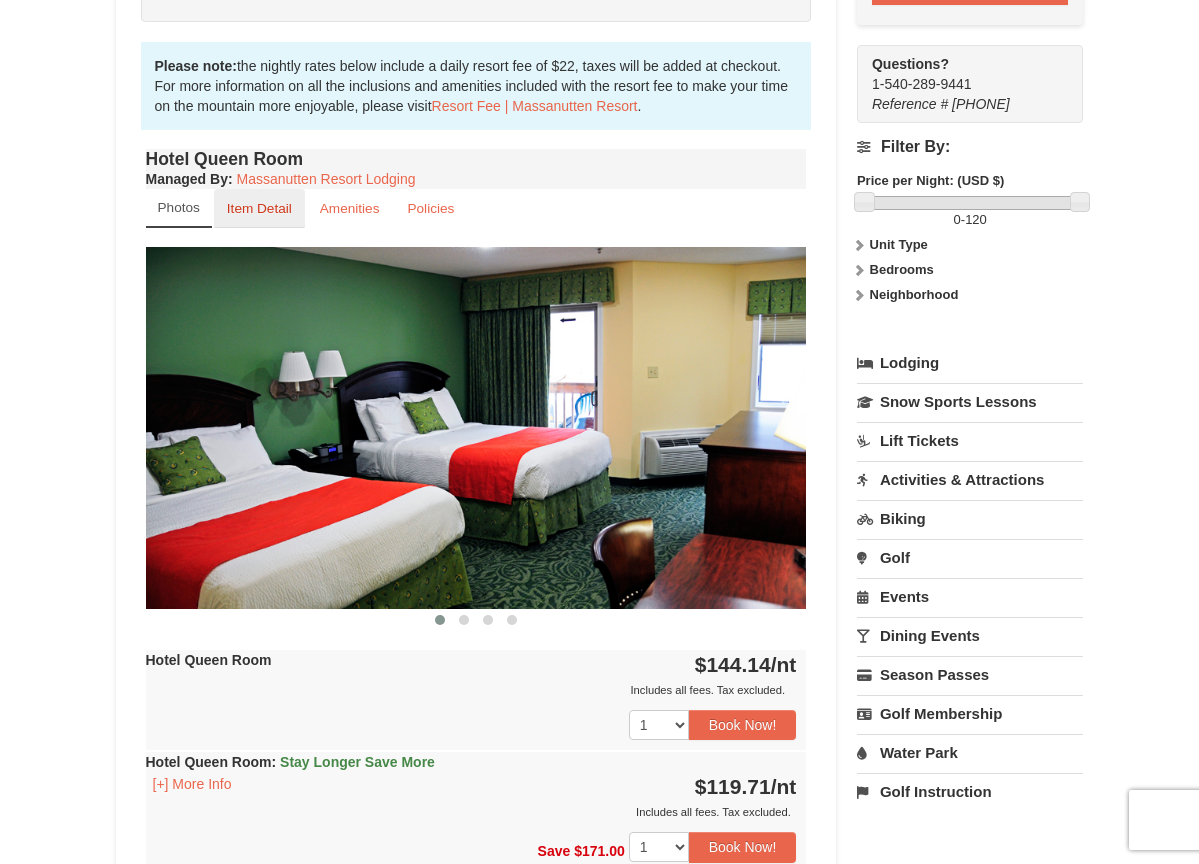 click on "Item Detail" at bounding box center [259, 208] 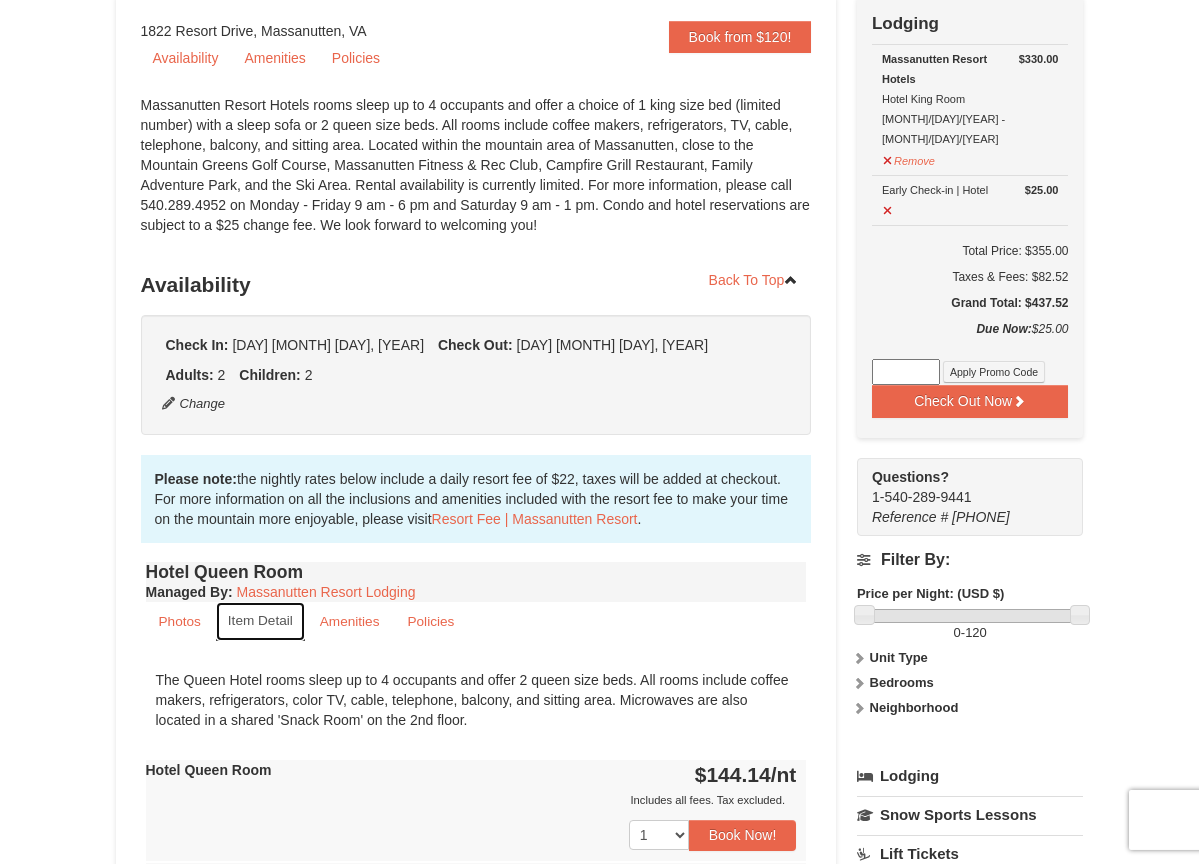 scroll, scrollTop: 102, scrollLeft: 0, axis: vertical 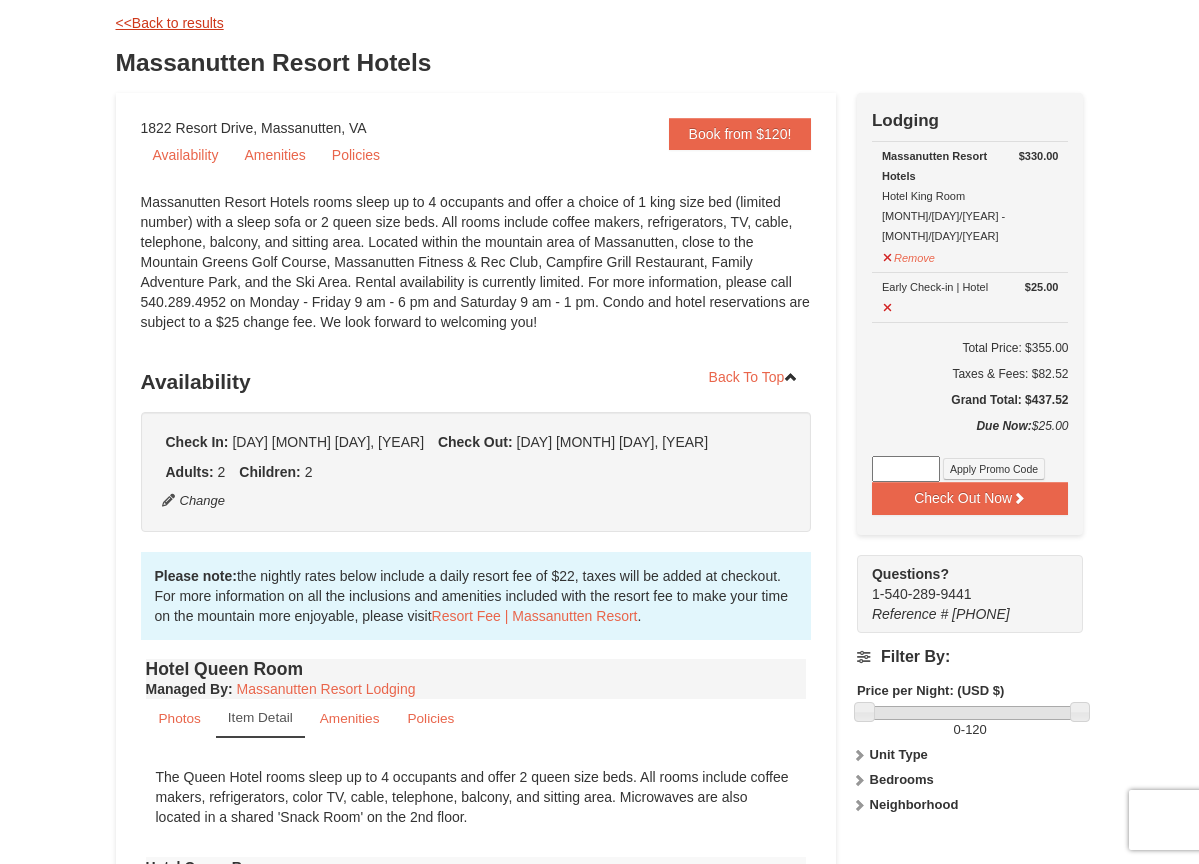 click on "<<Back to results" at bounding box center (170, 23) 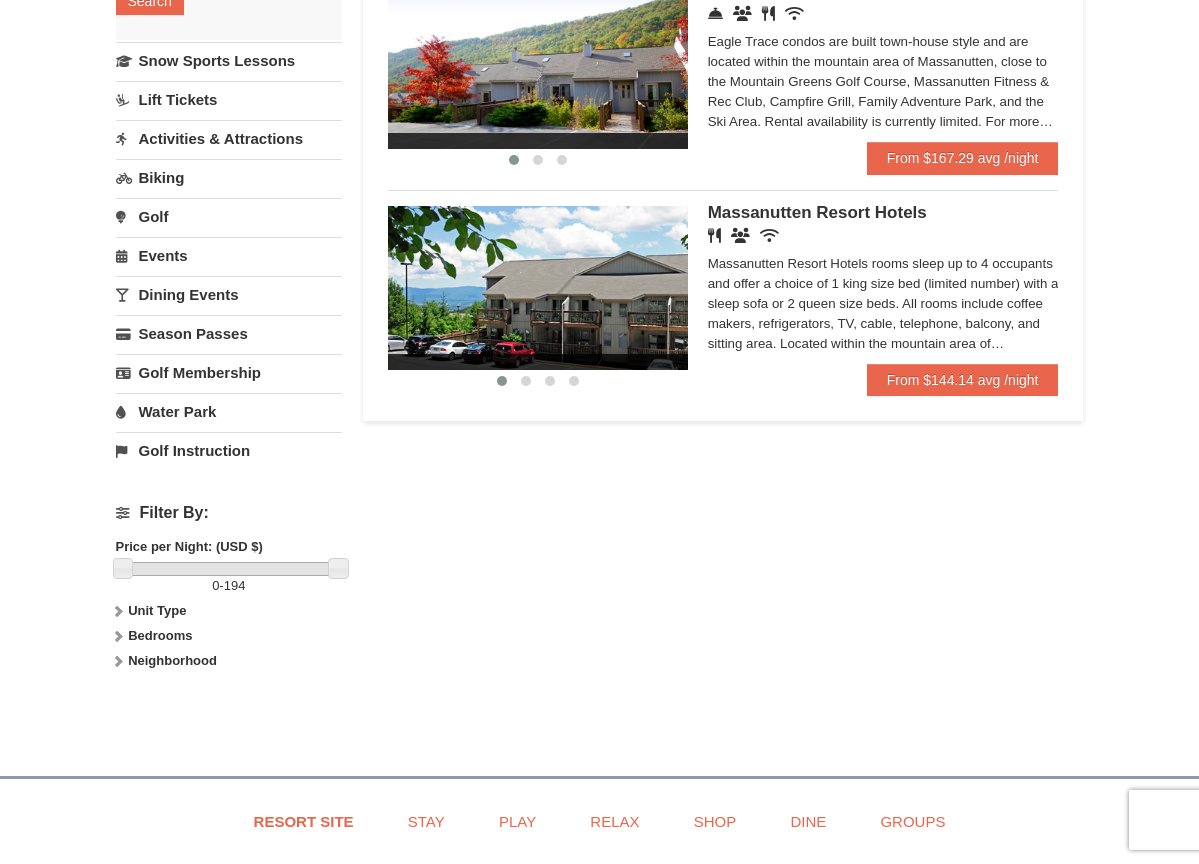 scroll, scrollTop: 306, scrollLeft: 0, axis: vertical 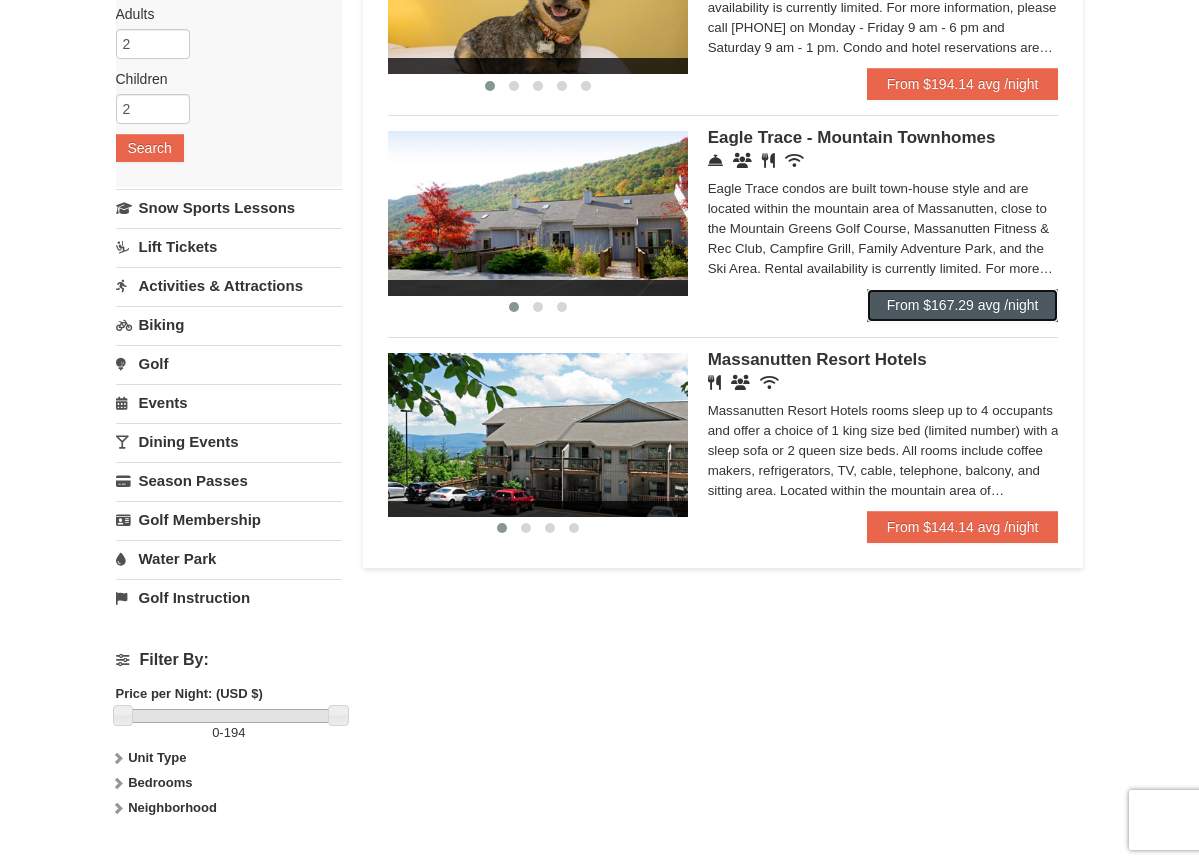click on "From $167.29 avg /night" at bounding box center (963, 305) 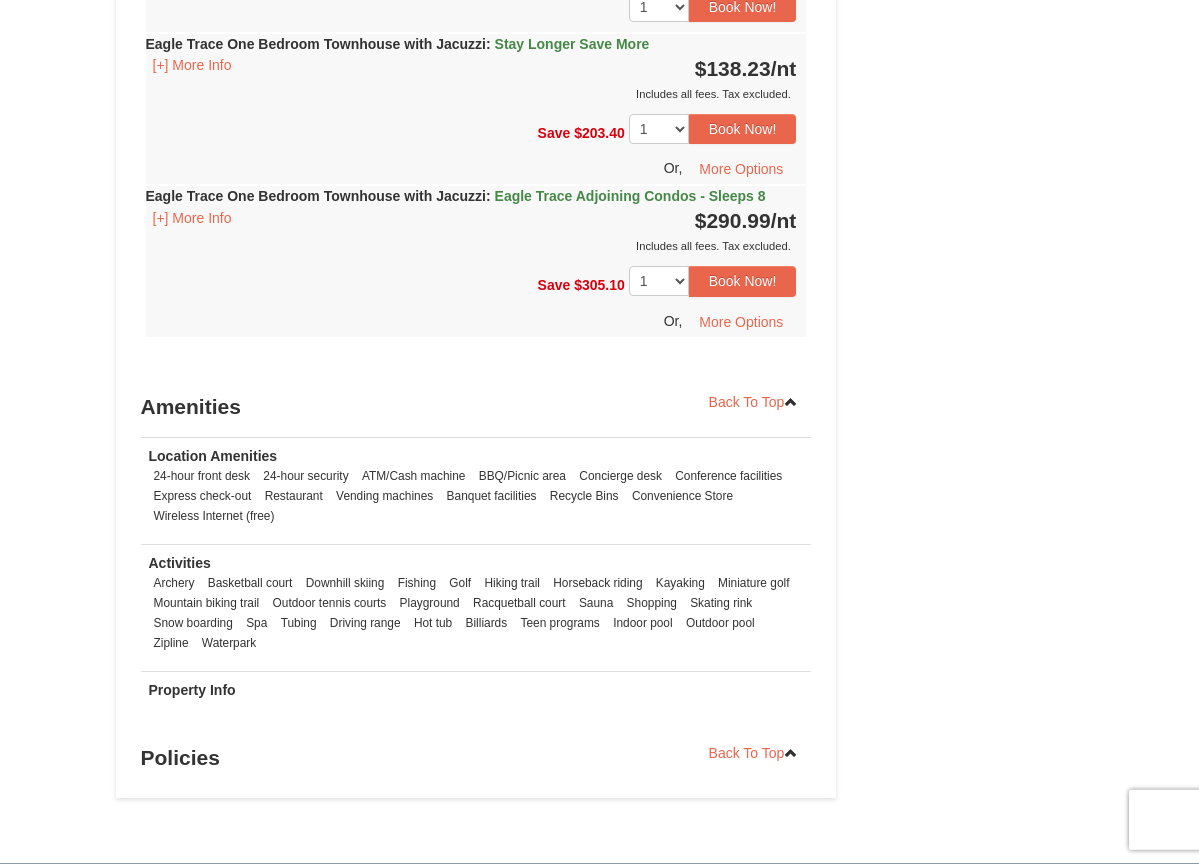 scroll, scrollTop: 2141, scrollLeft: 0, axis: vertical 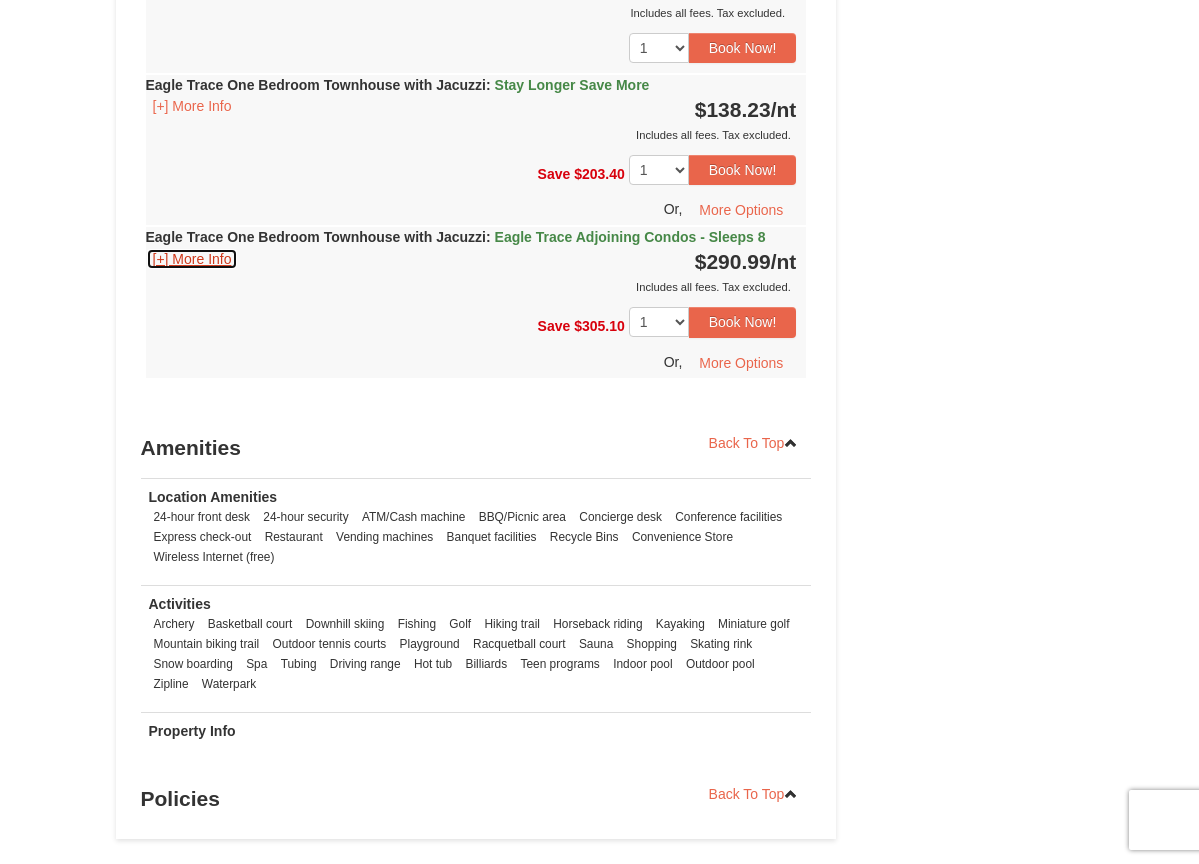 click on "[+] More Info" at bounding box center (192, 259) 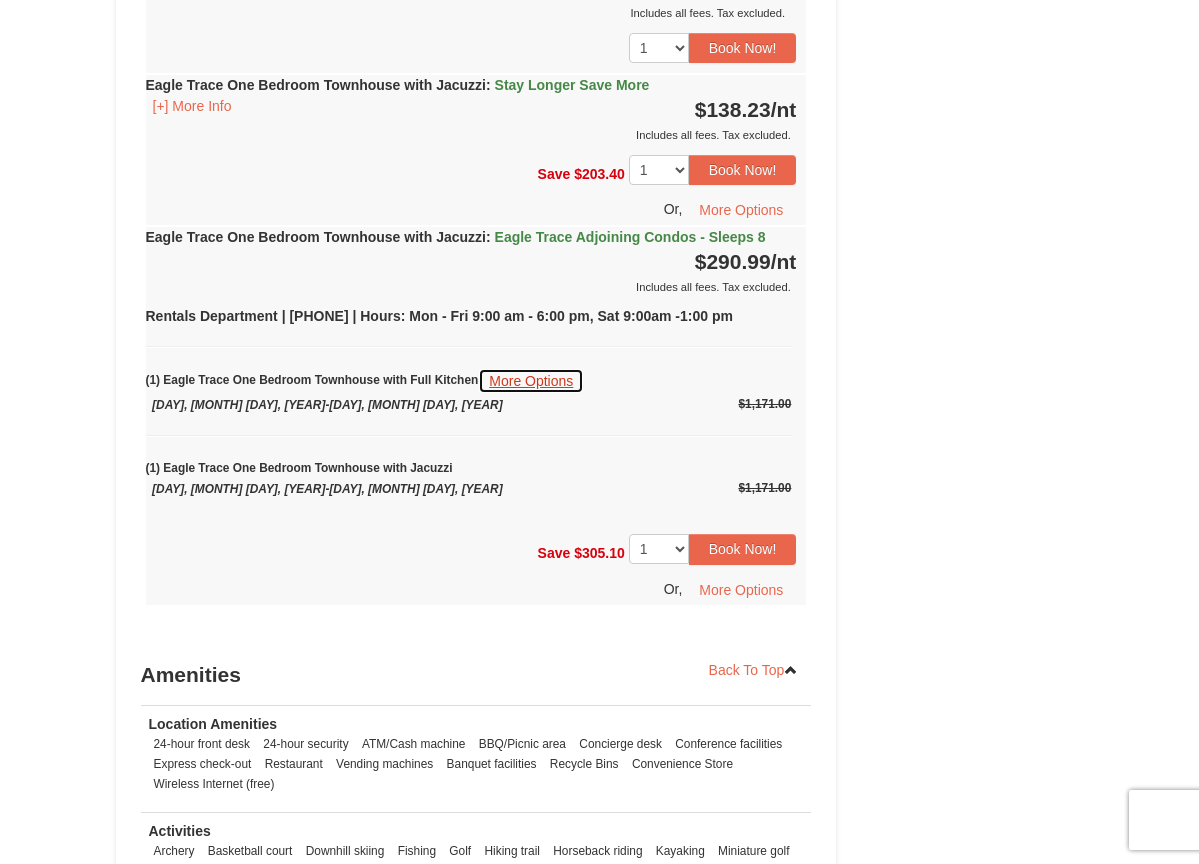 click on "More Options" at bounding box center [531, 381] 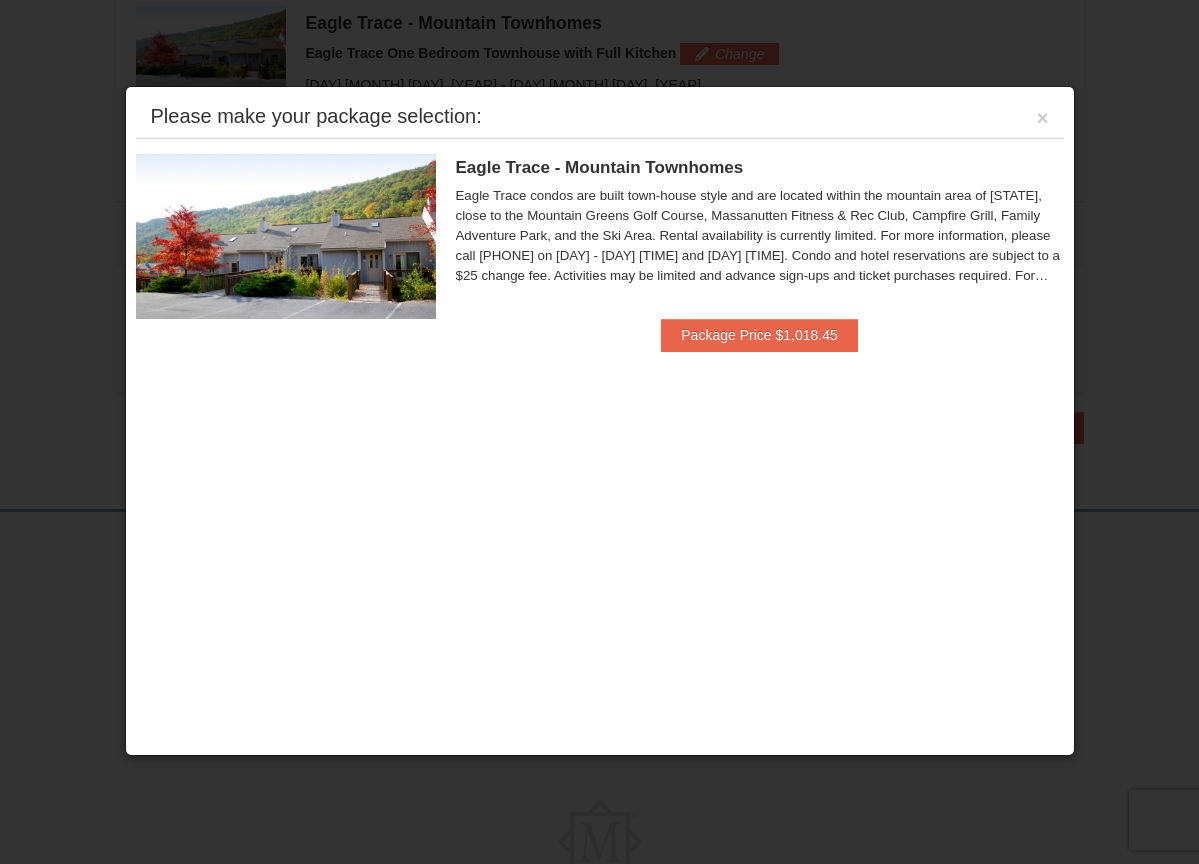 scroll, scrollTop: 610, scrollLeft: 0, axis: vertical 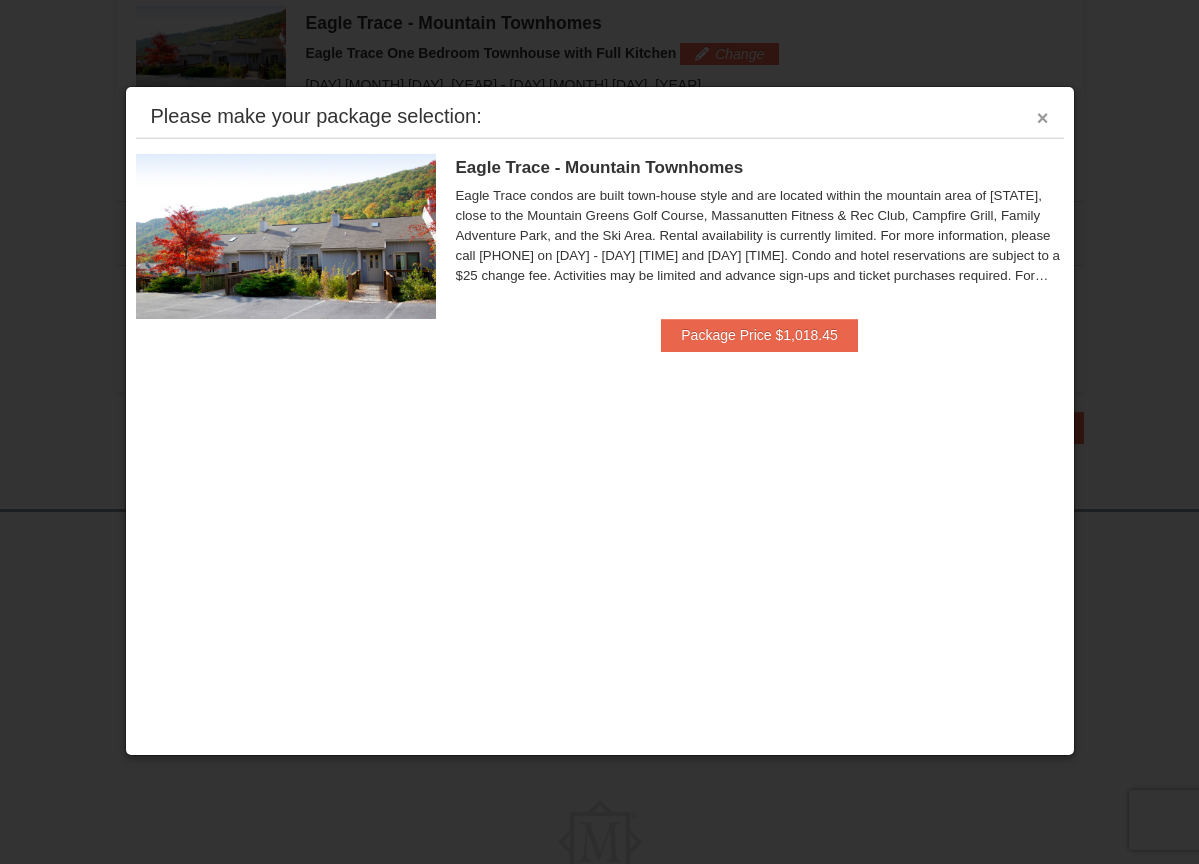 click on "×" at bounding box center (1043, 118) 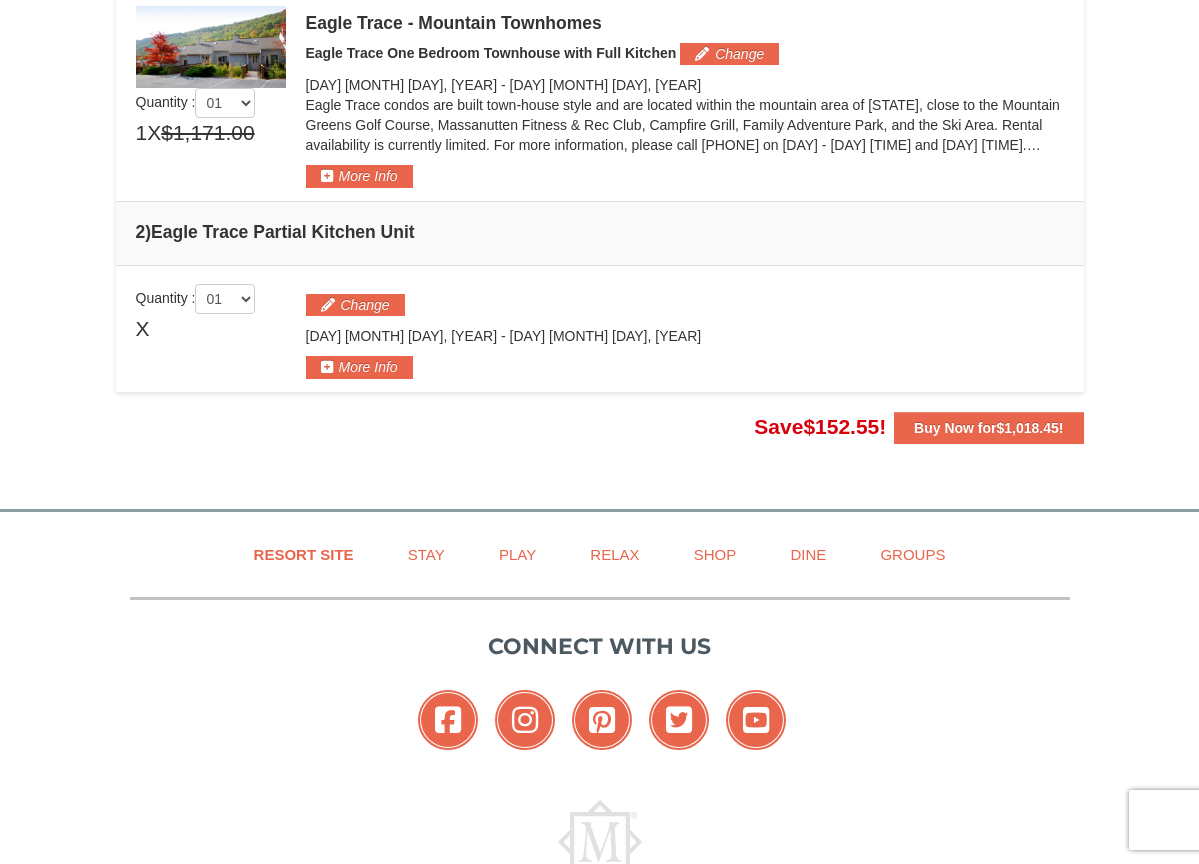 scroll, scrollTop: 202, scrollLeft: 0, axis: vertical 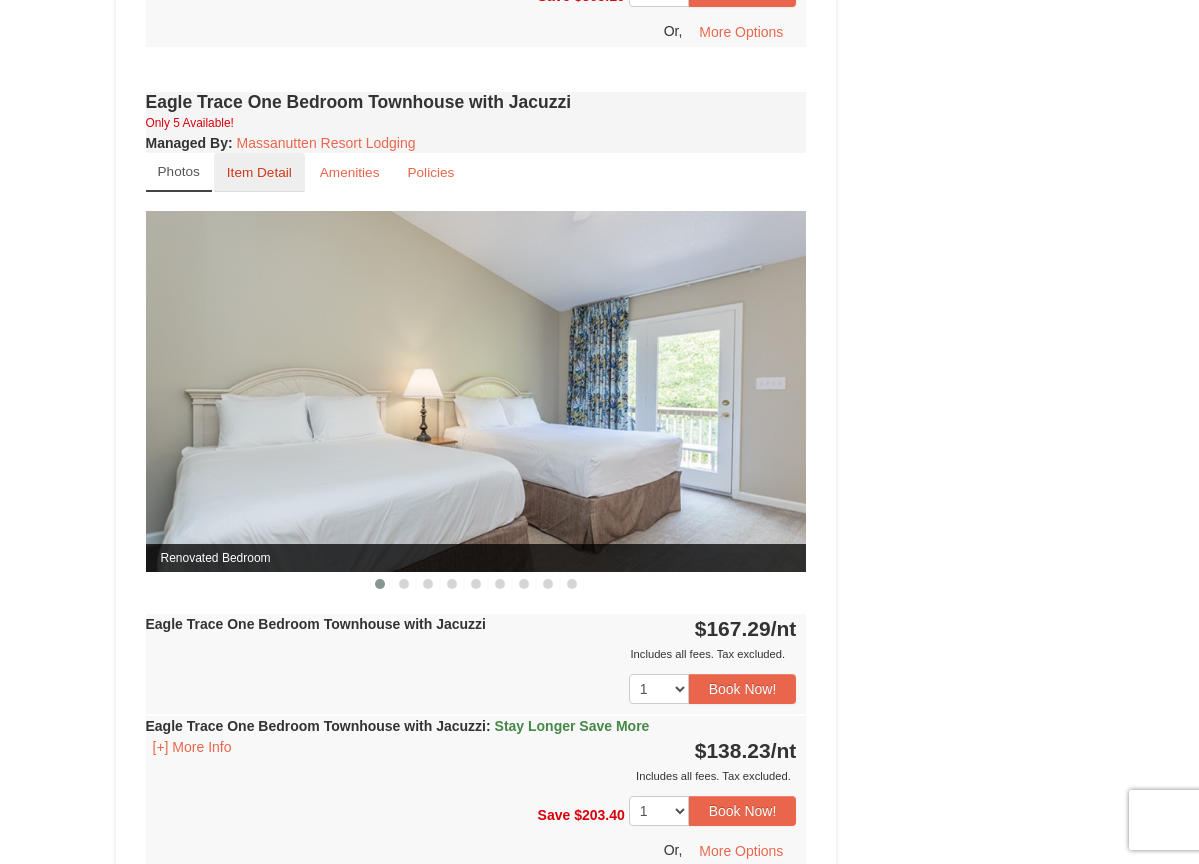 click on "Item Detail" at bounding box center [259, 172] 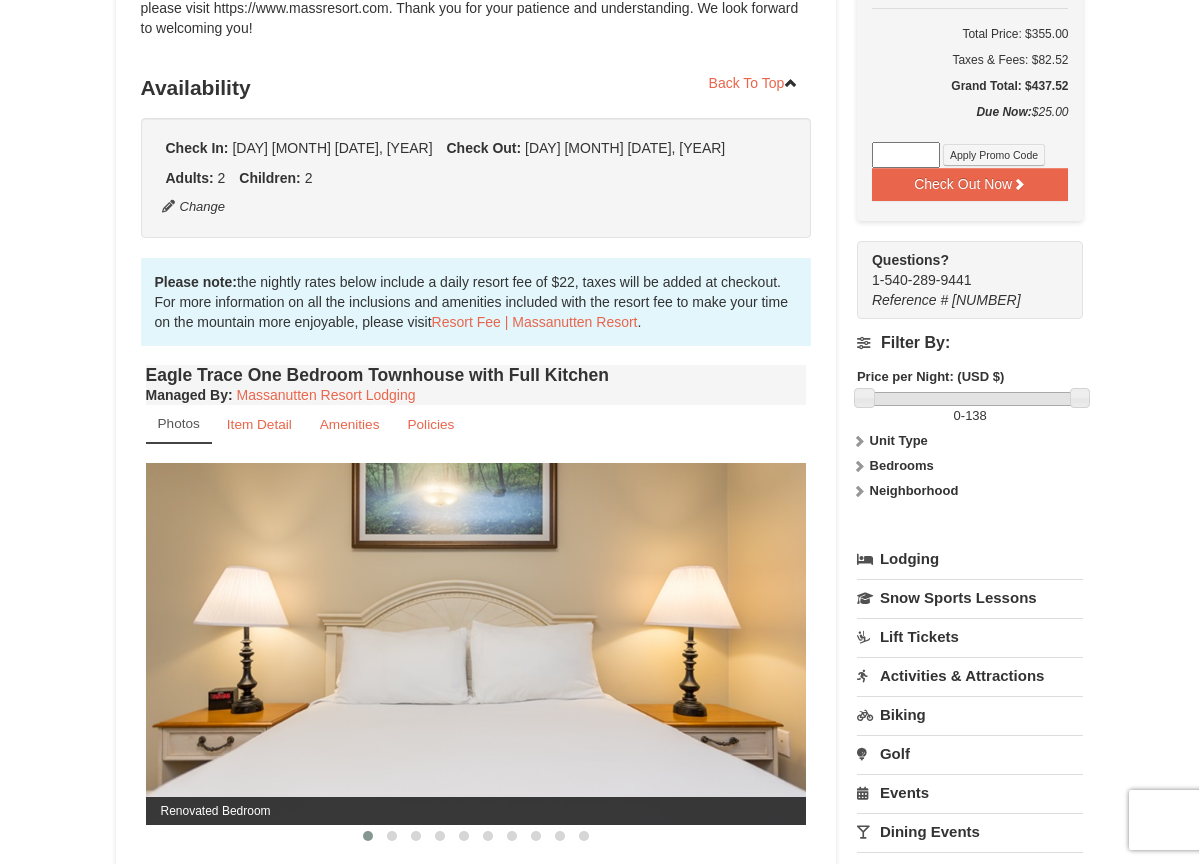 scroll, scrollTop: 0, scrollLeft: 0, axis: both 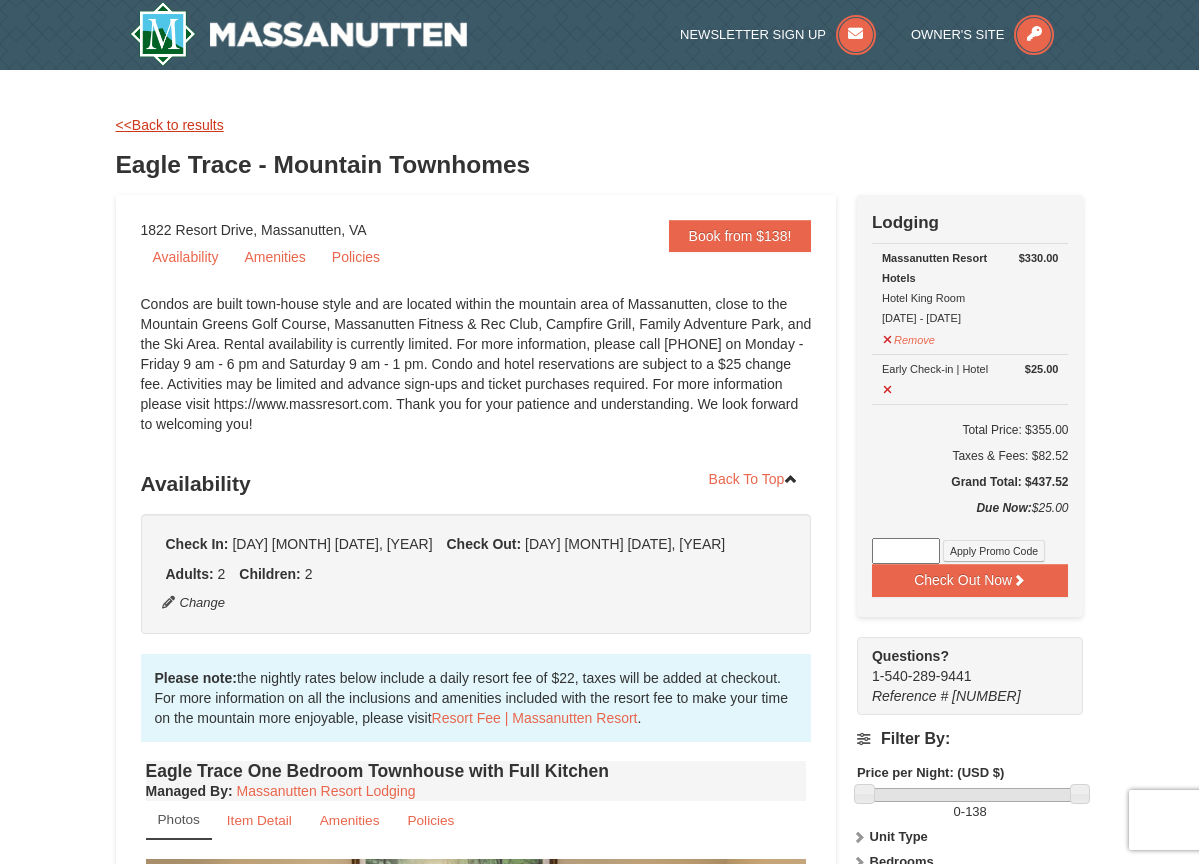 click on "<<Back to results" at bounding box center [170, 125] 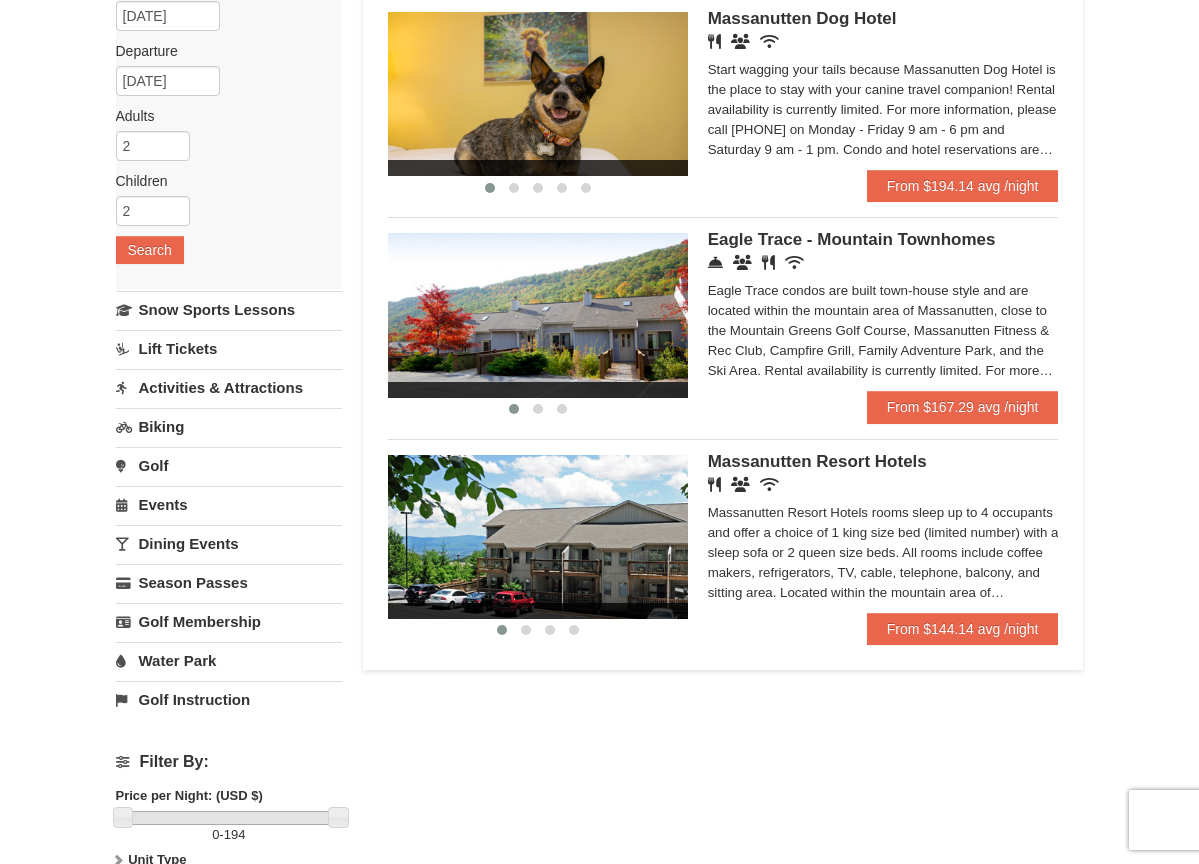 scroll, scrollTop: 306, scrollLeft: 0, axis: vertical 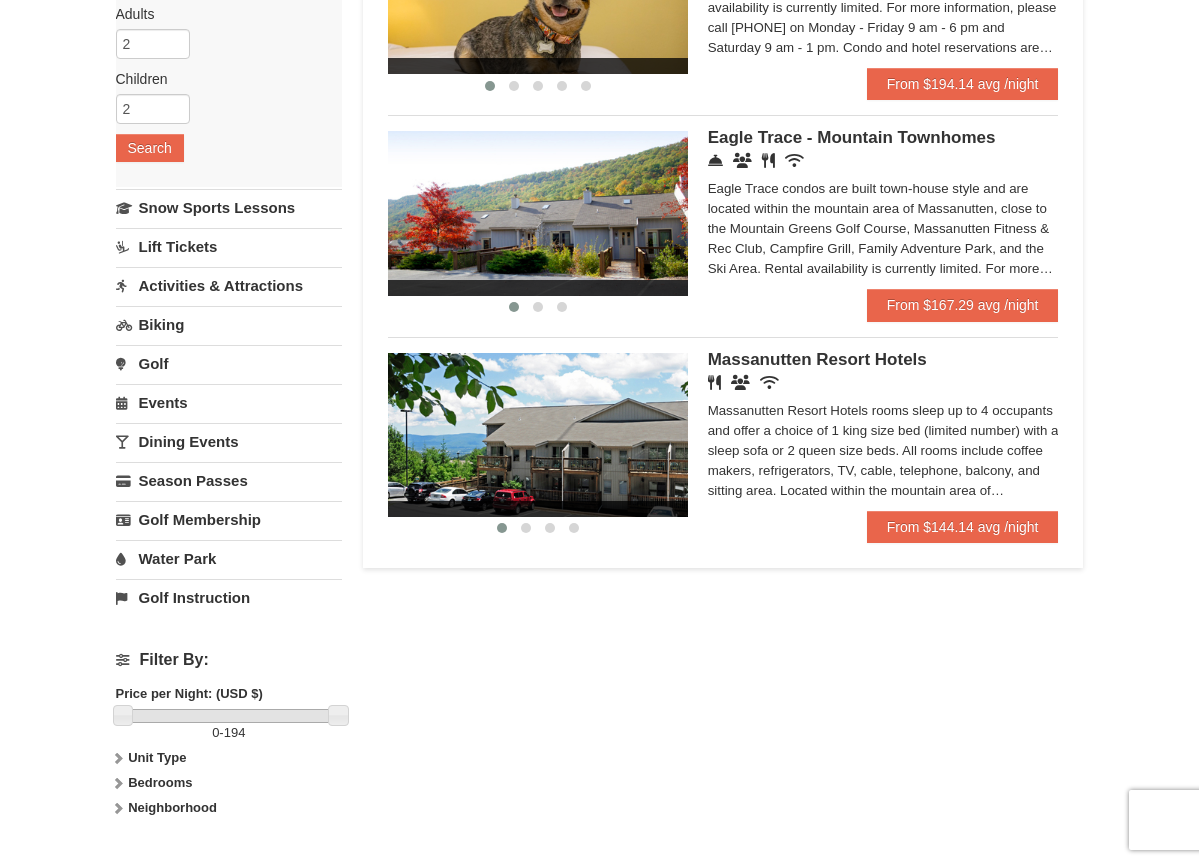 click on "Bedrooms" at bounding box center [160, 782] 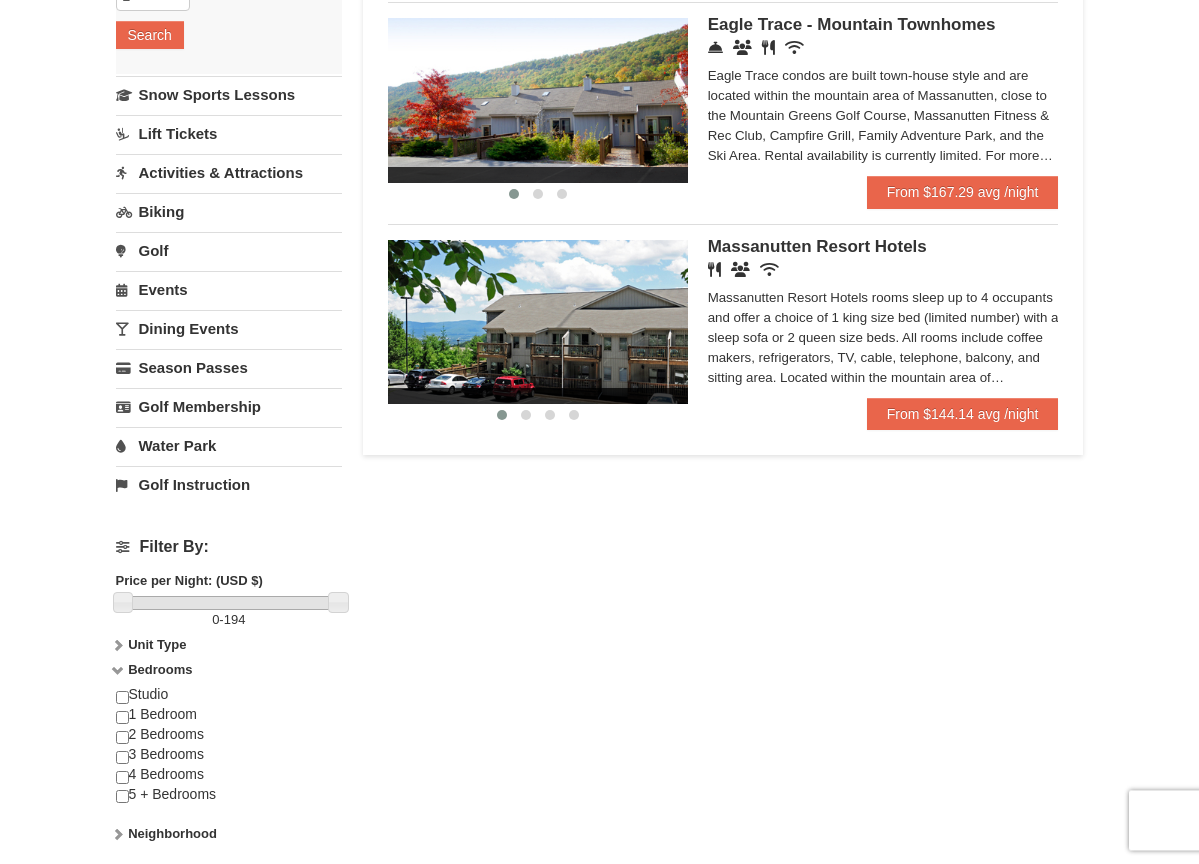 scroll, scrollTop: 510, scrollLeft: 0, axis: vertical 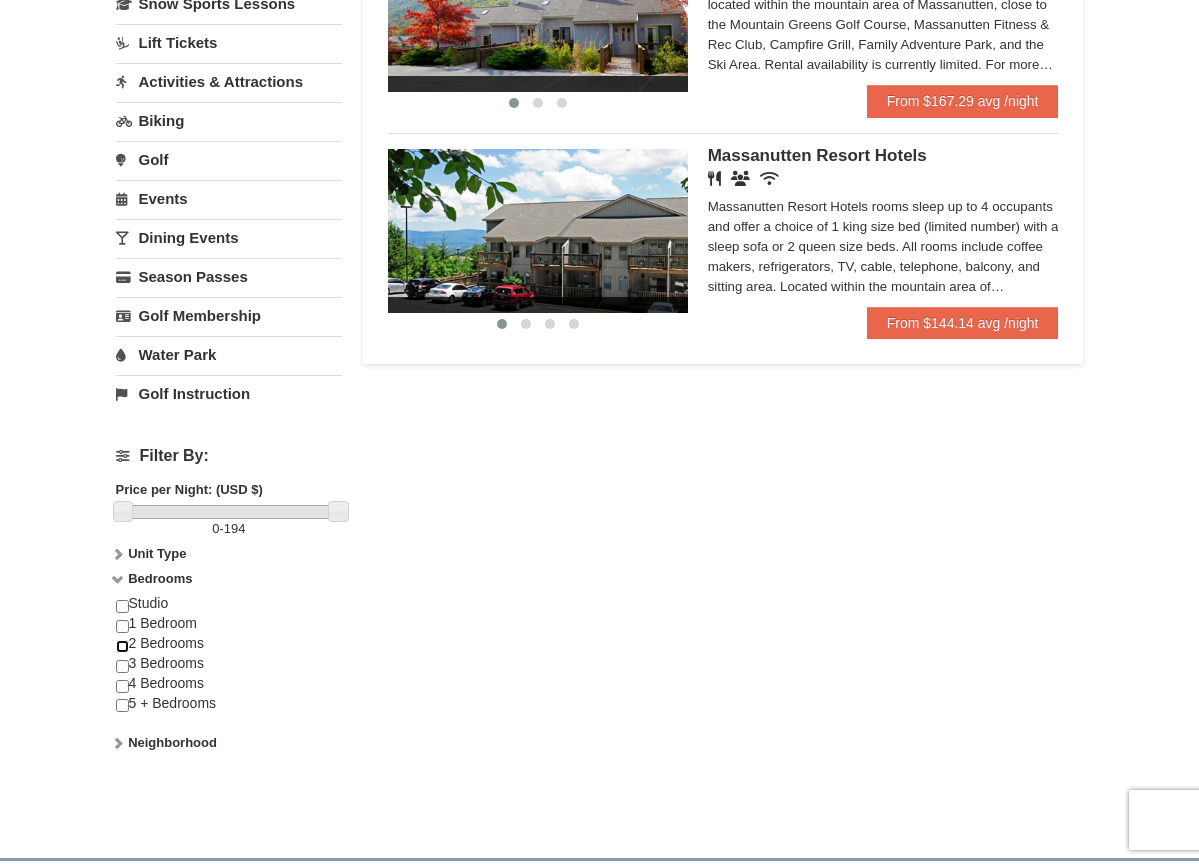click at bounding box center [122, 646] 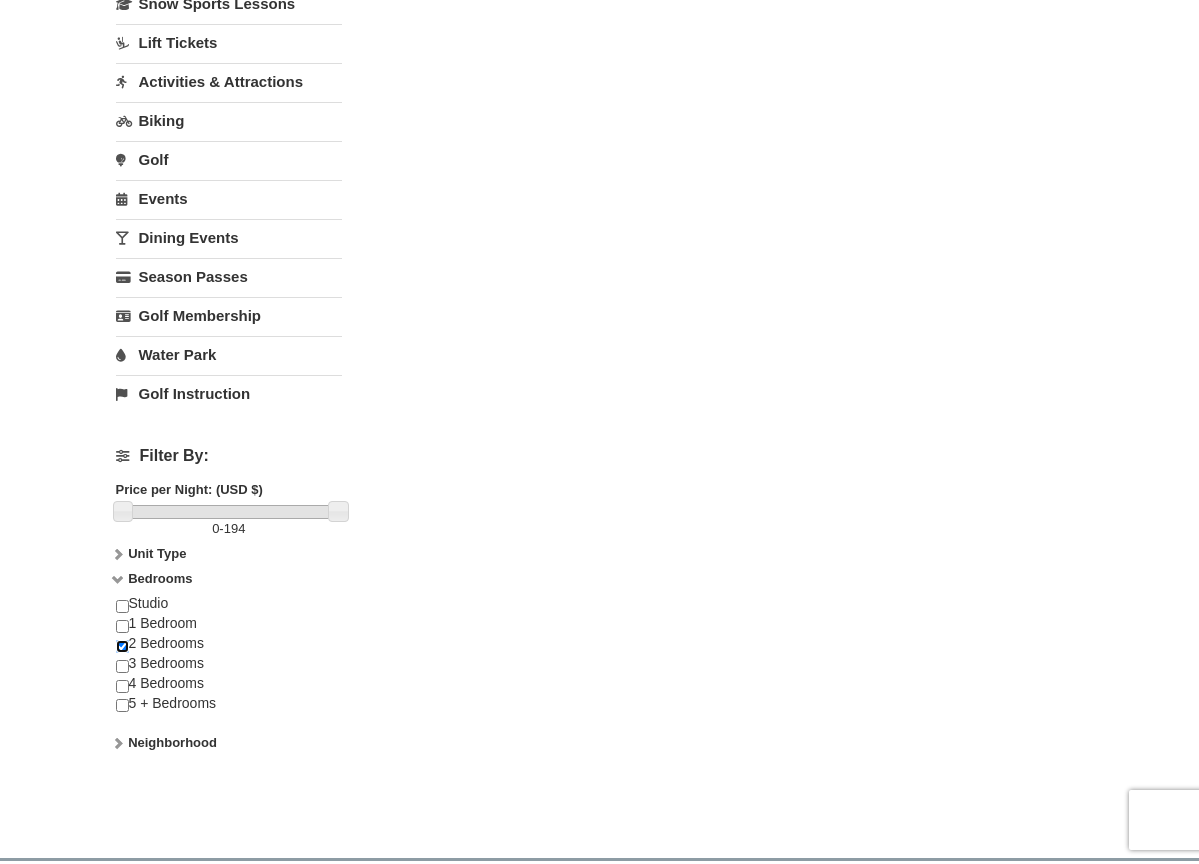 scroll, scrollTop: 0, scrollLeft: 0, axis: both 